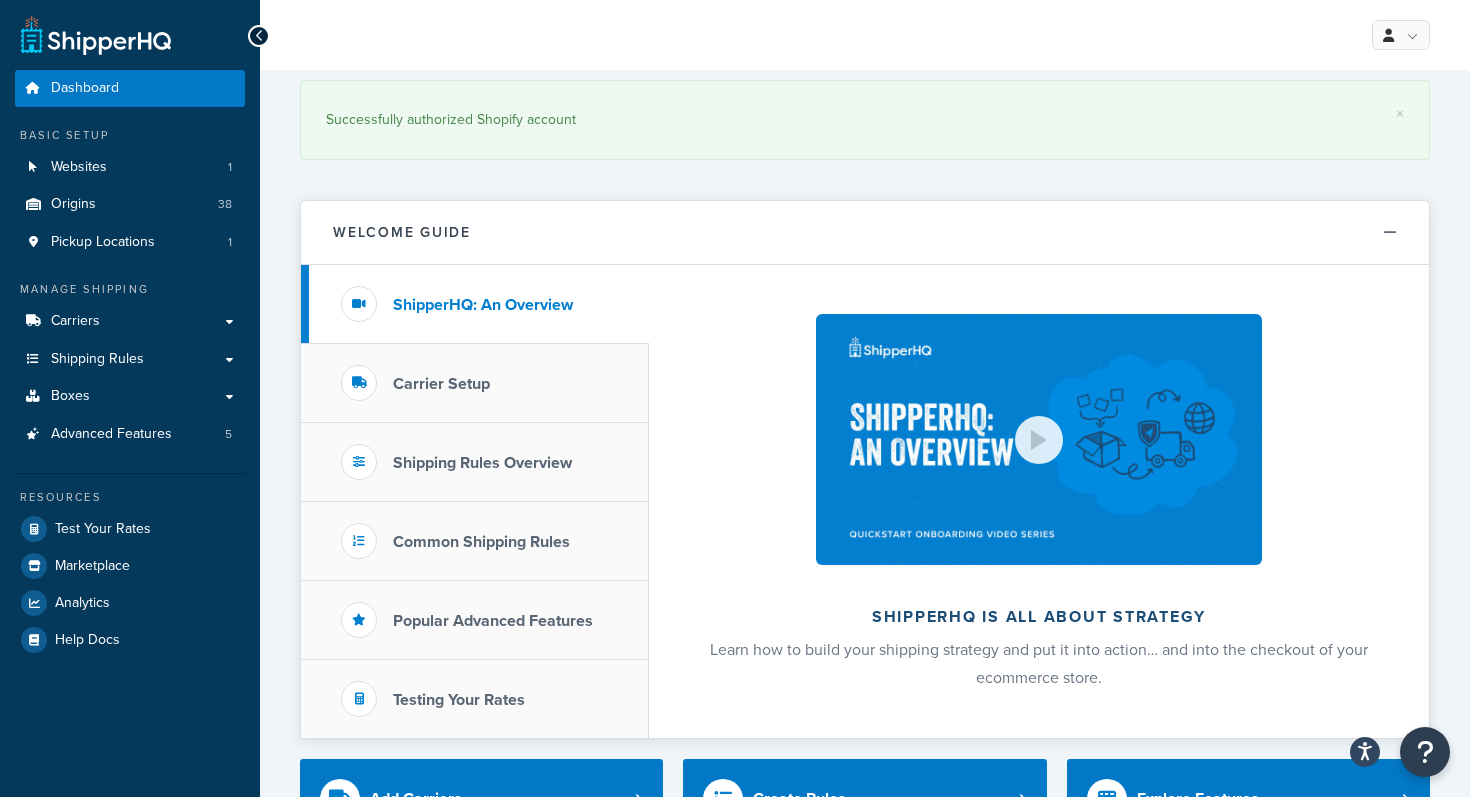 scroll, scrollTop: 0, scrollLeft: 0, axis: both 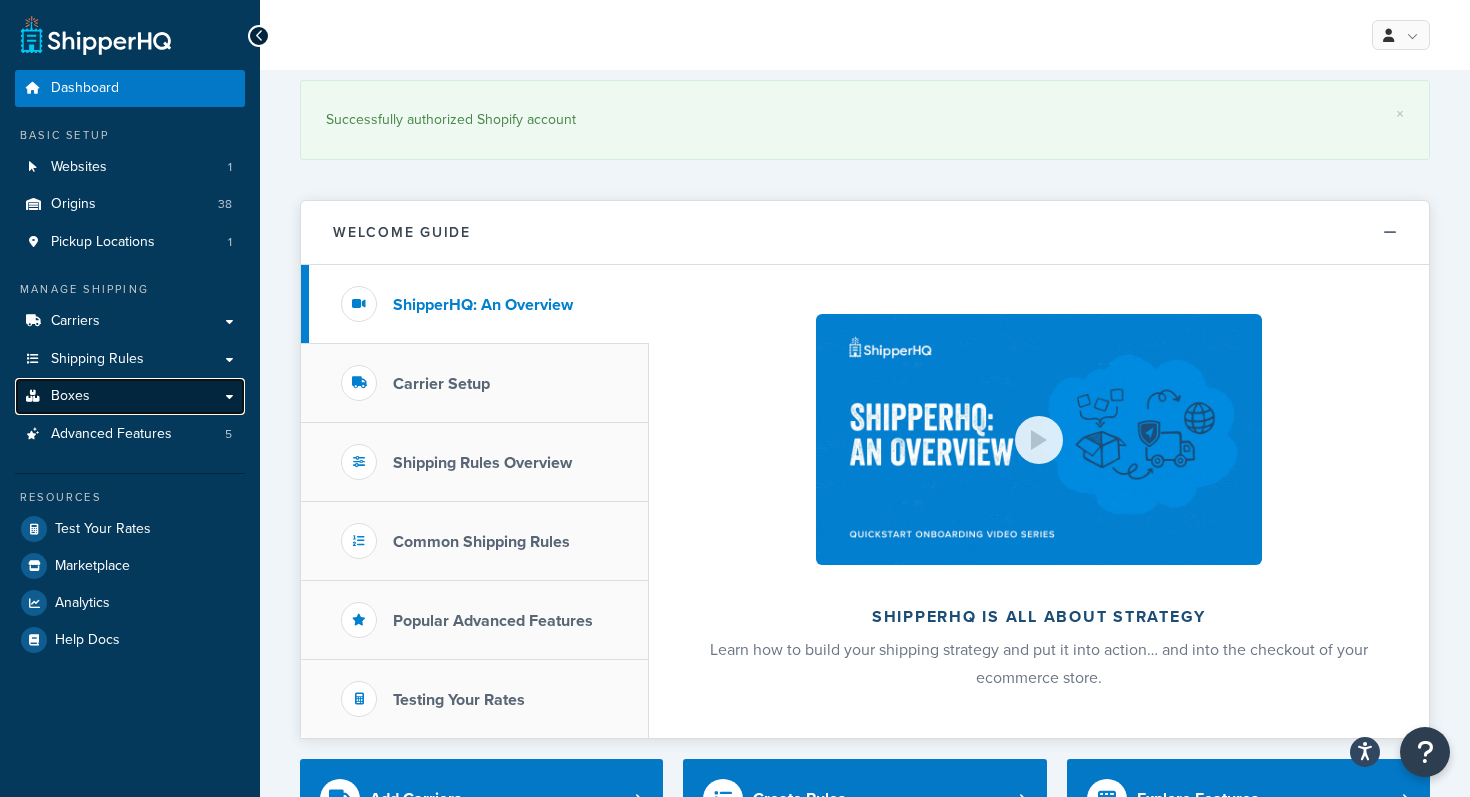 click on "Boxes" at bounding box center (70, 396) 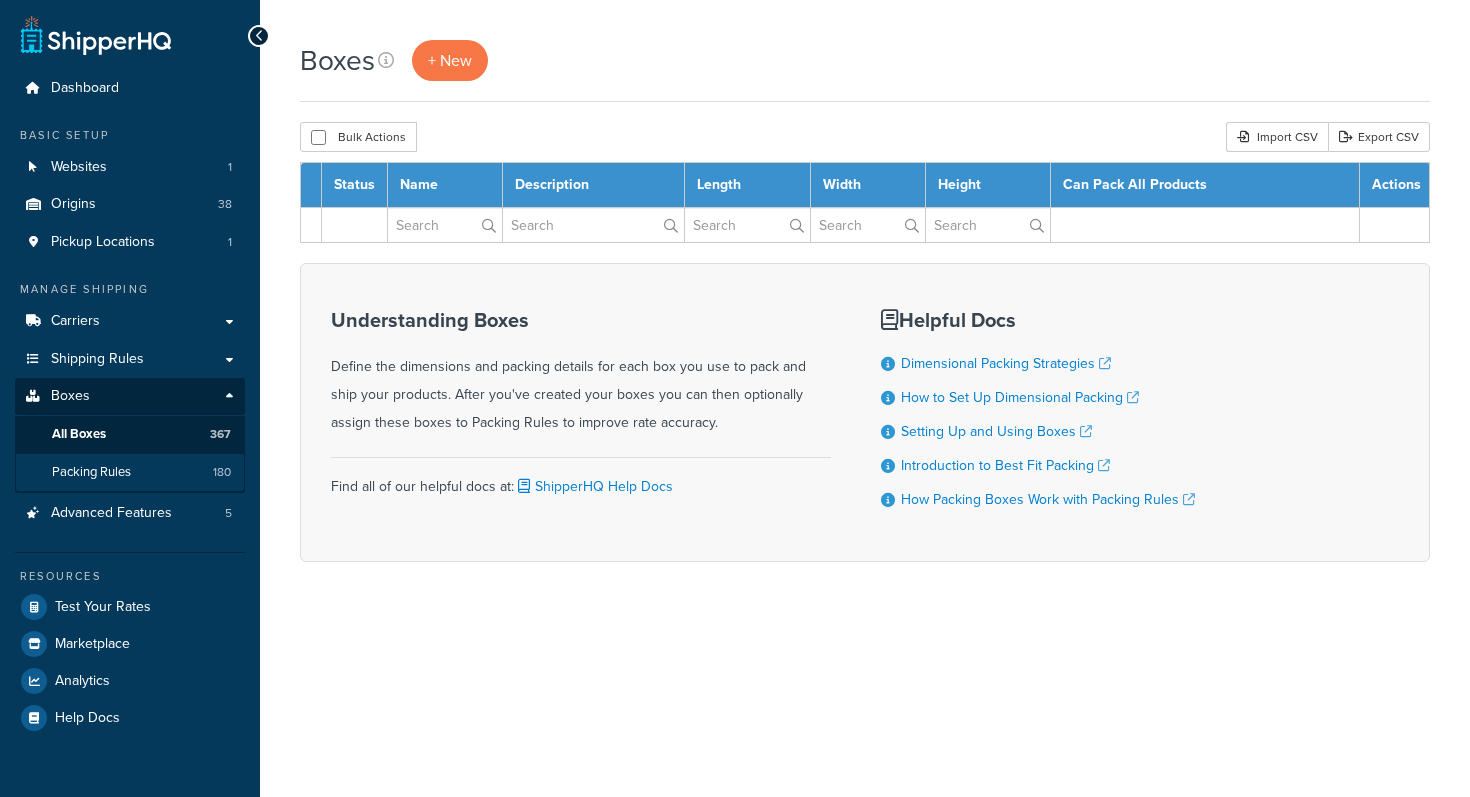 scroll, scrollTop: 0, scrollLeft: 0, axis: both 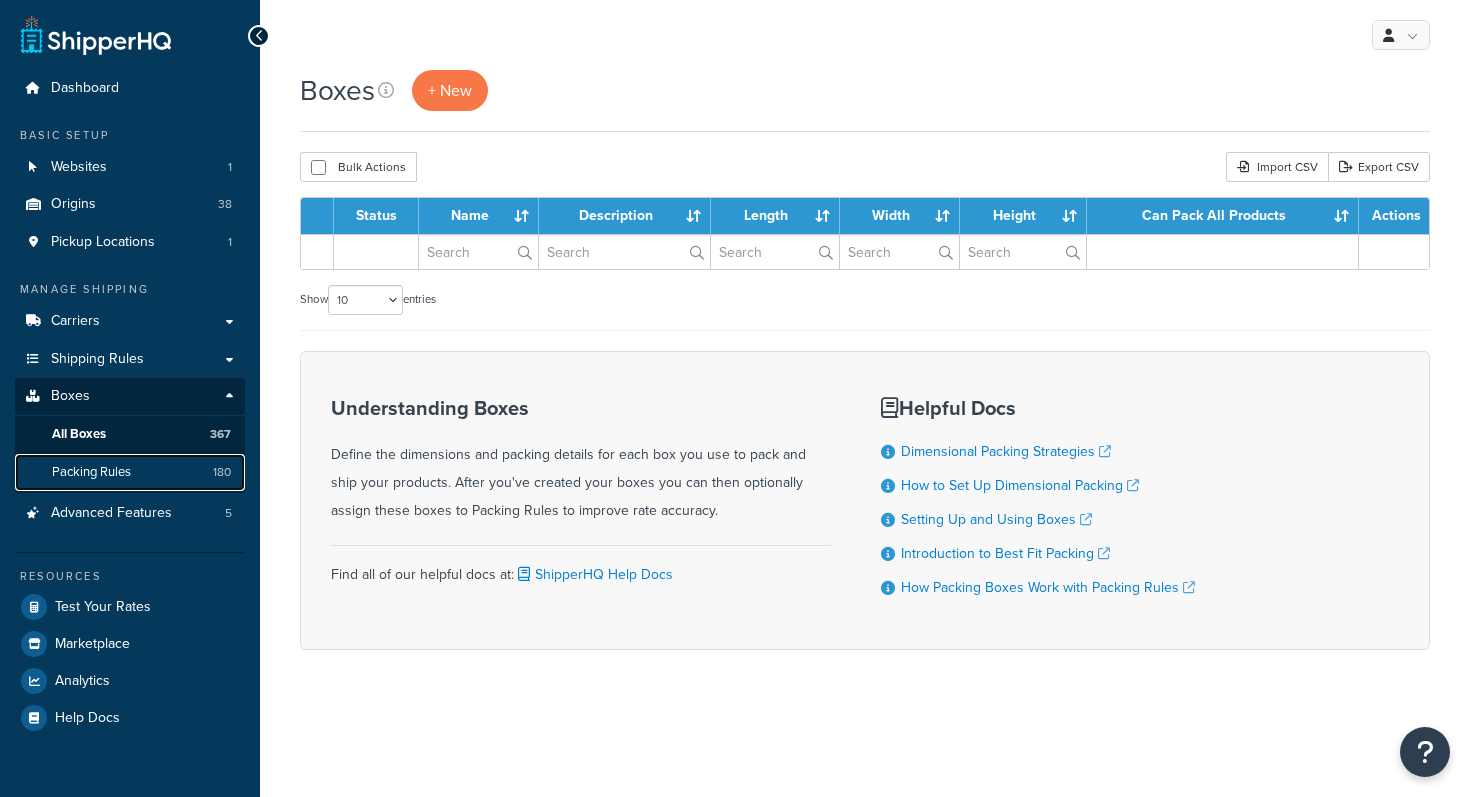 click on "Packing Rules
180" at bounding box center (130, 472) 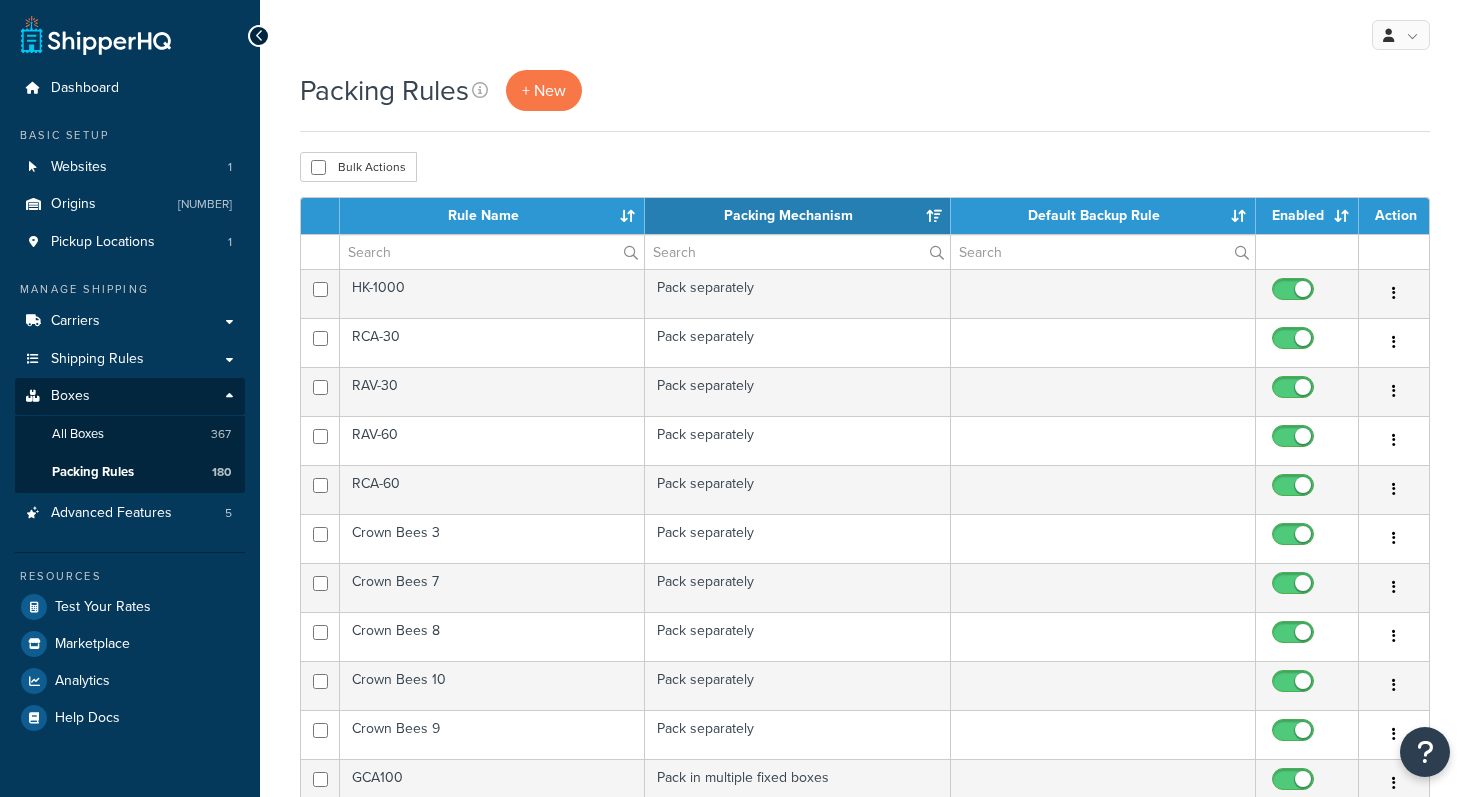 scroll, scrollTop: 0, scrollLeft: 0, axis: both 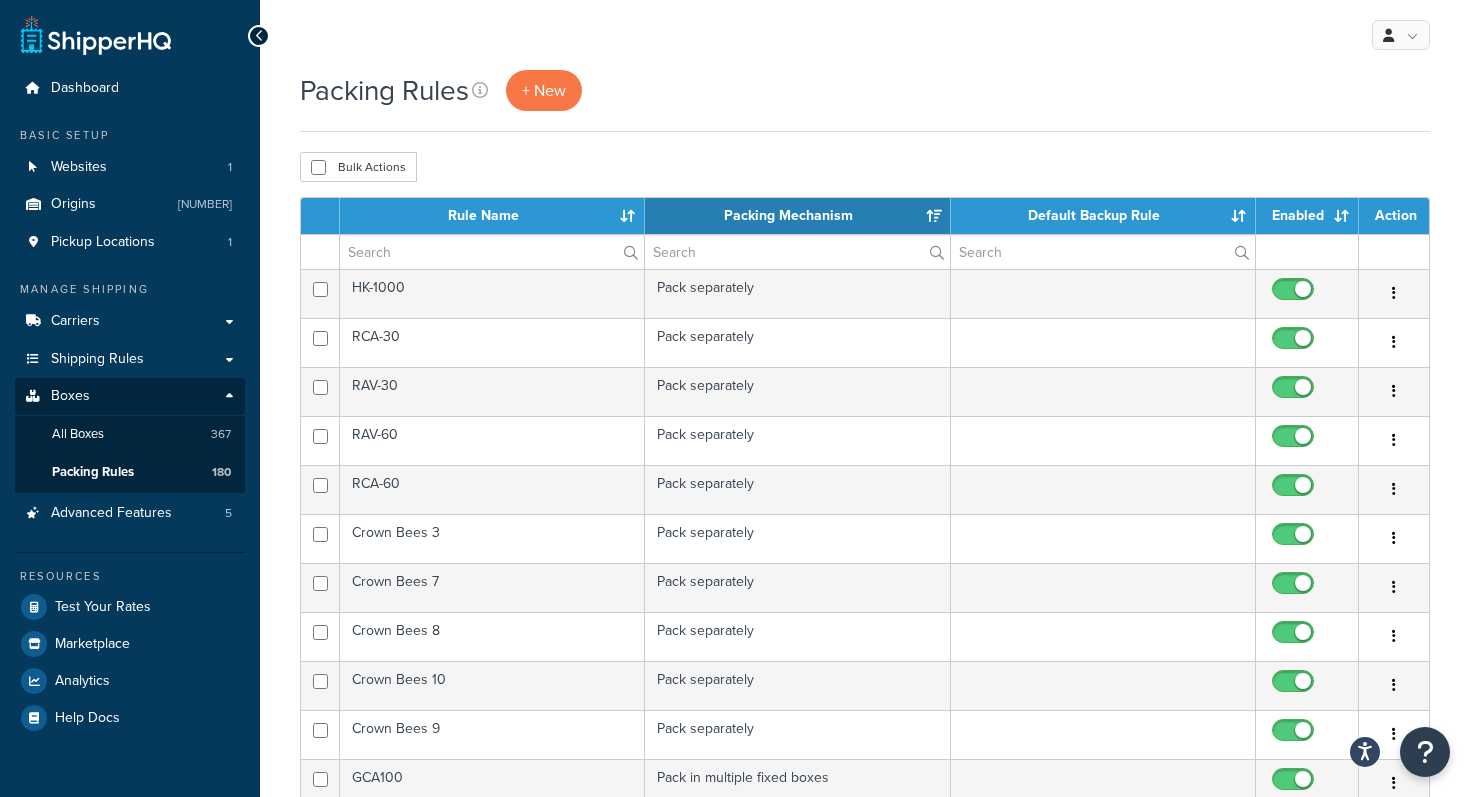 click on "Bulk Actions
Duplicate
Delete" at bounding box center (865, 167) 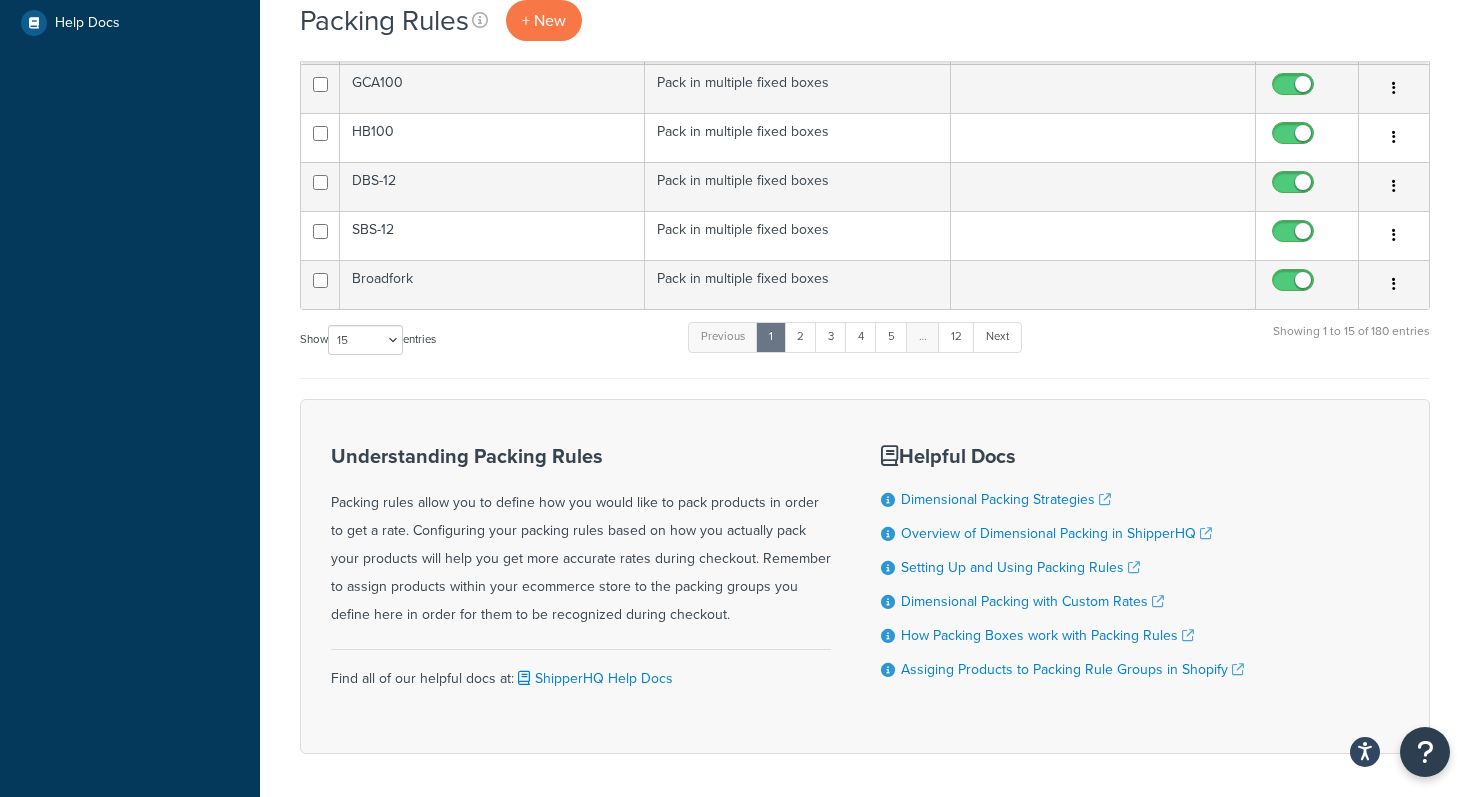 scroll, scrollTop: 771, scrollLeft: 0, axis: vertical 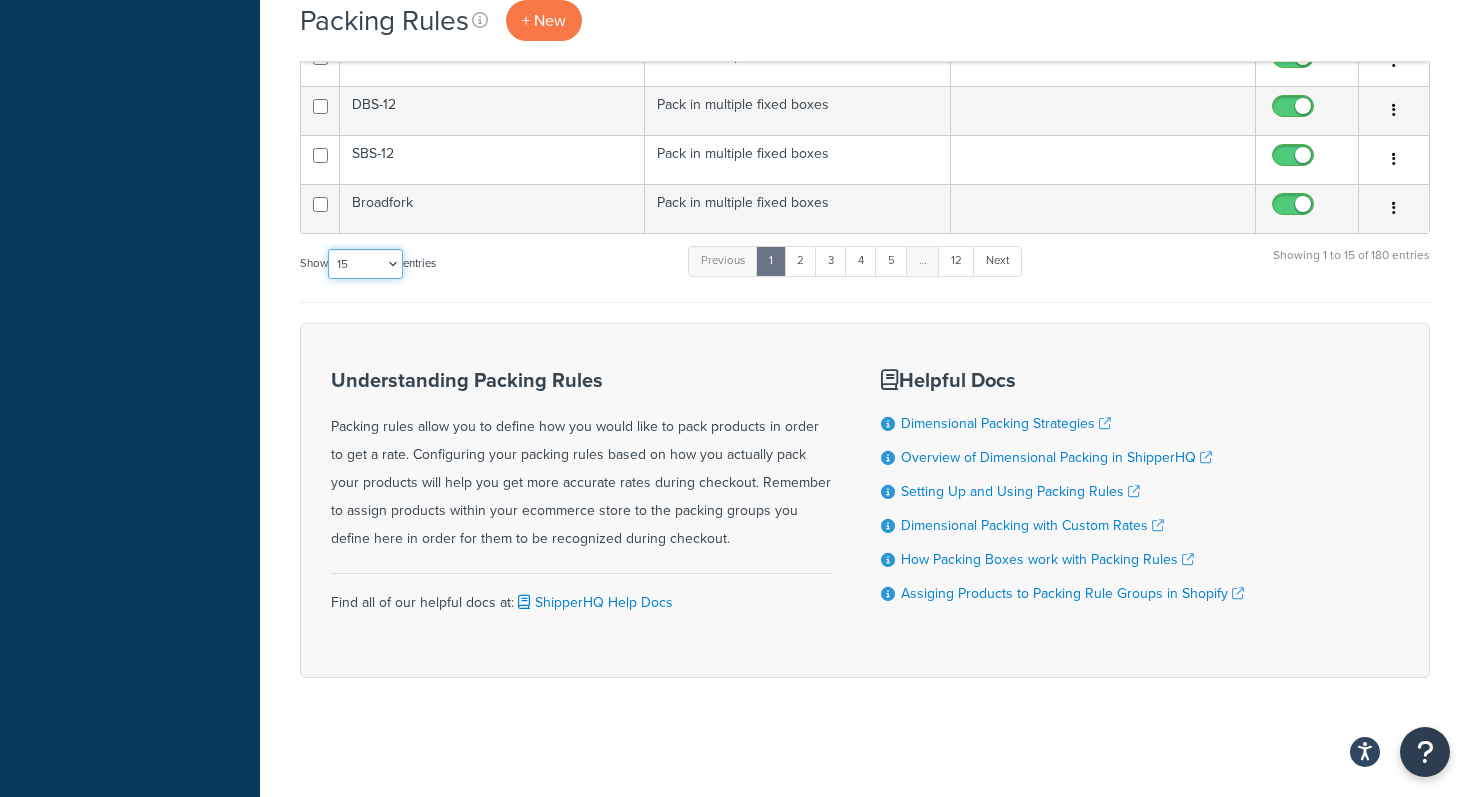 click on "10 15 25 50 100" at bounding box center (365, 264) 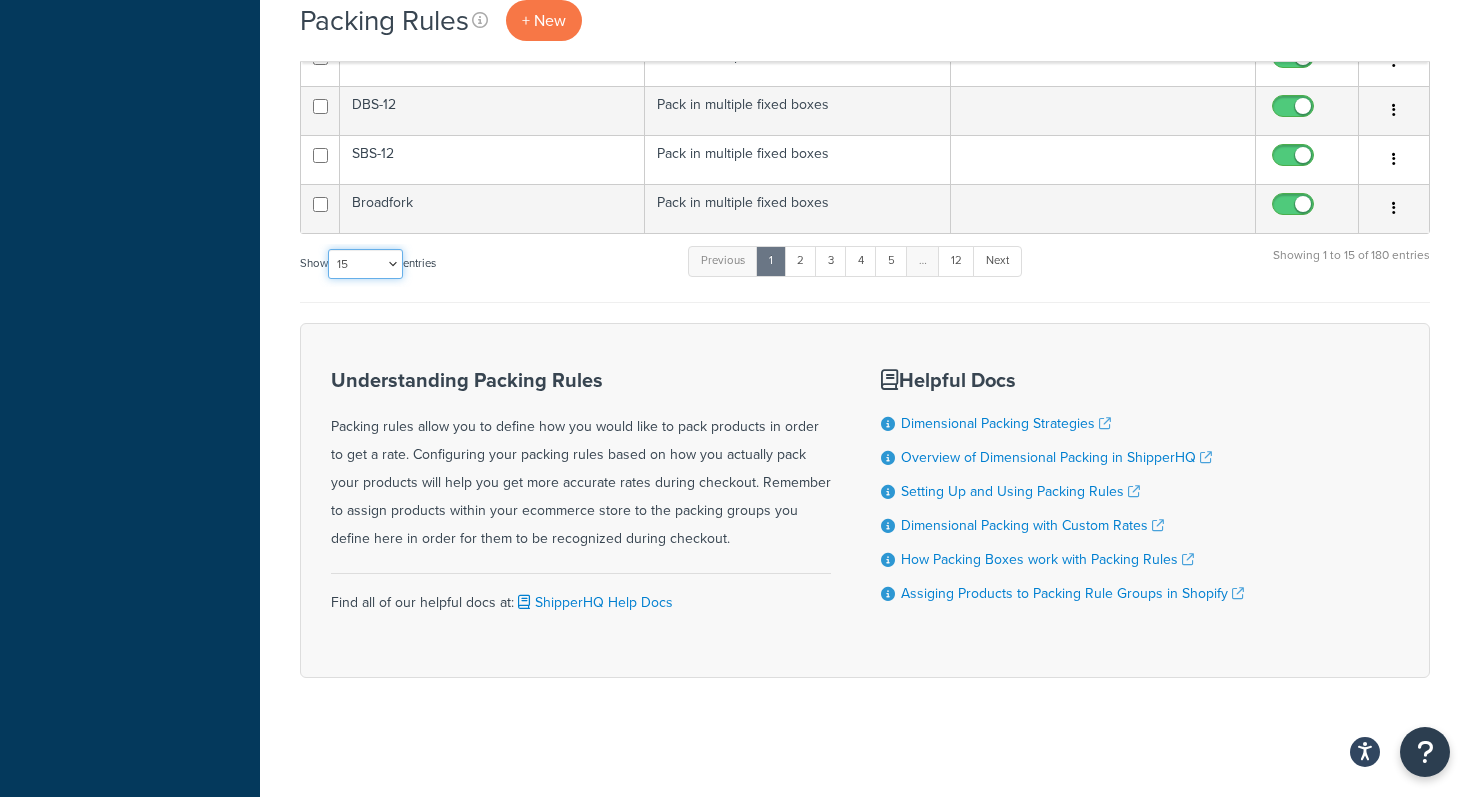select on "100" 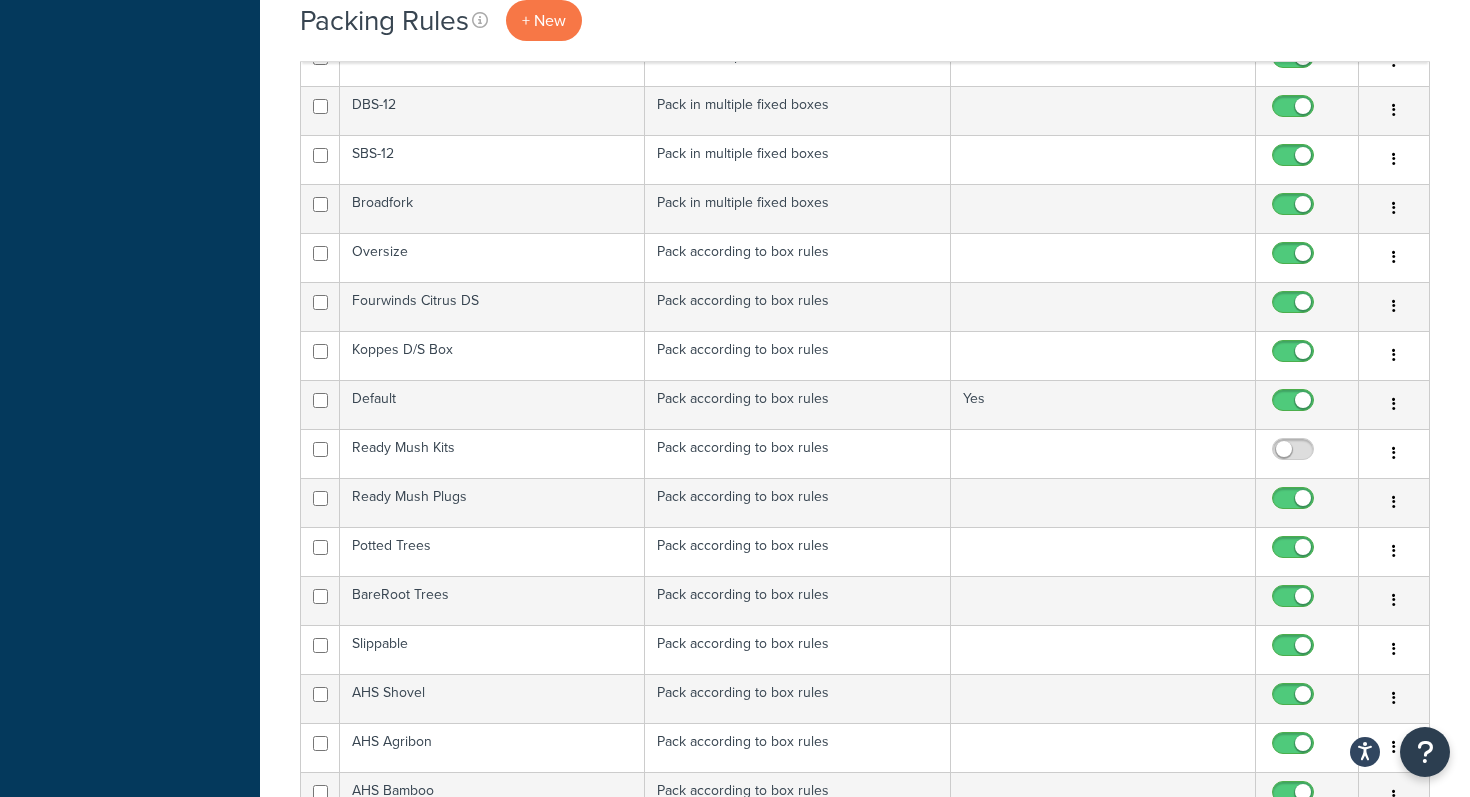 click on "Packing Rules
+ New
Bulk Actions
Duplicate
Delete
Contact Us
Send Us A Message
Contact Information
Name  *
Email  *
Company name  *
Phone  *
Subject" at bounding box center (865, 2106) 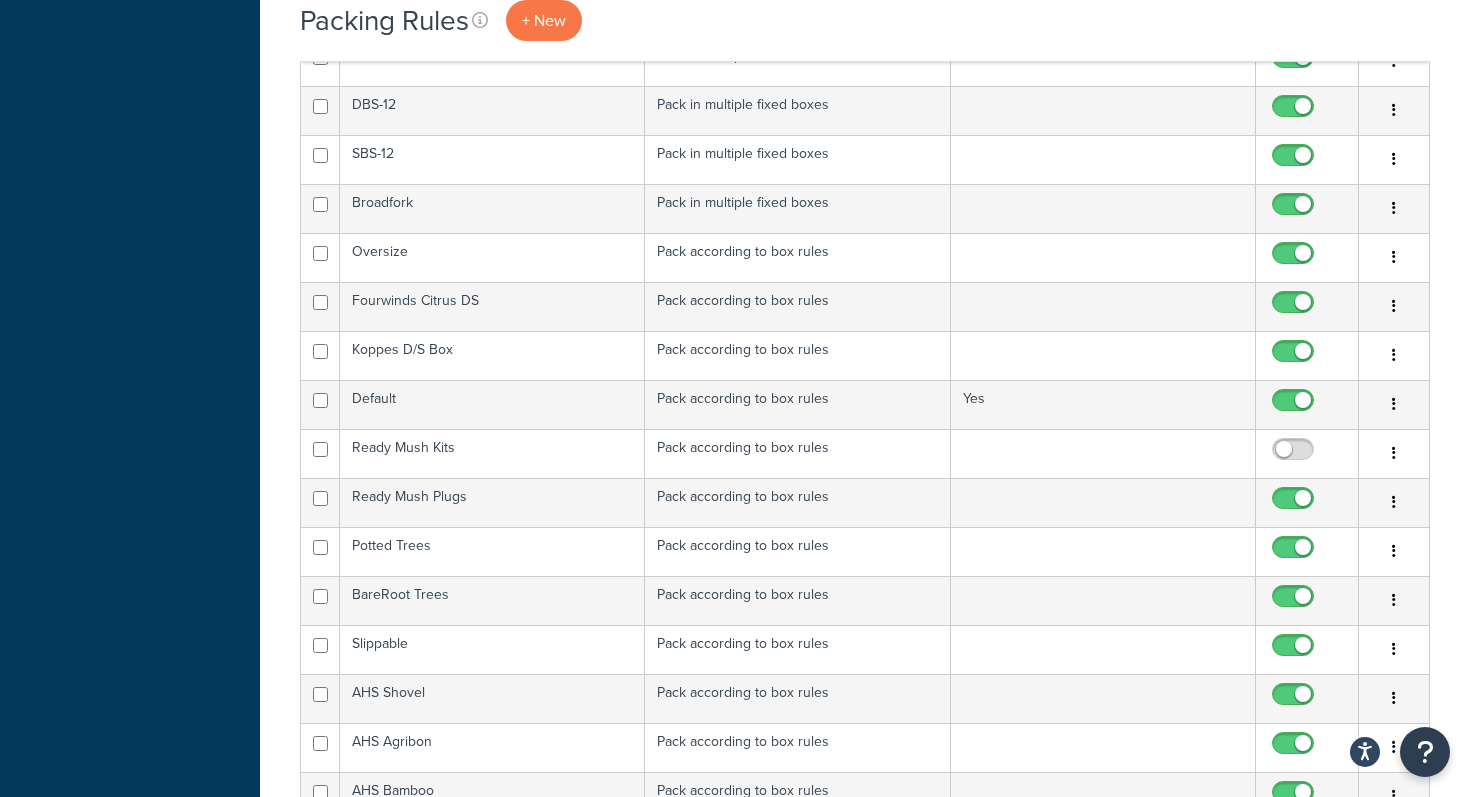 scroll, scrollTop: 1997, scrollLeft: 0, axis: vertical 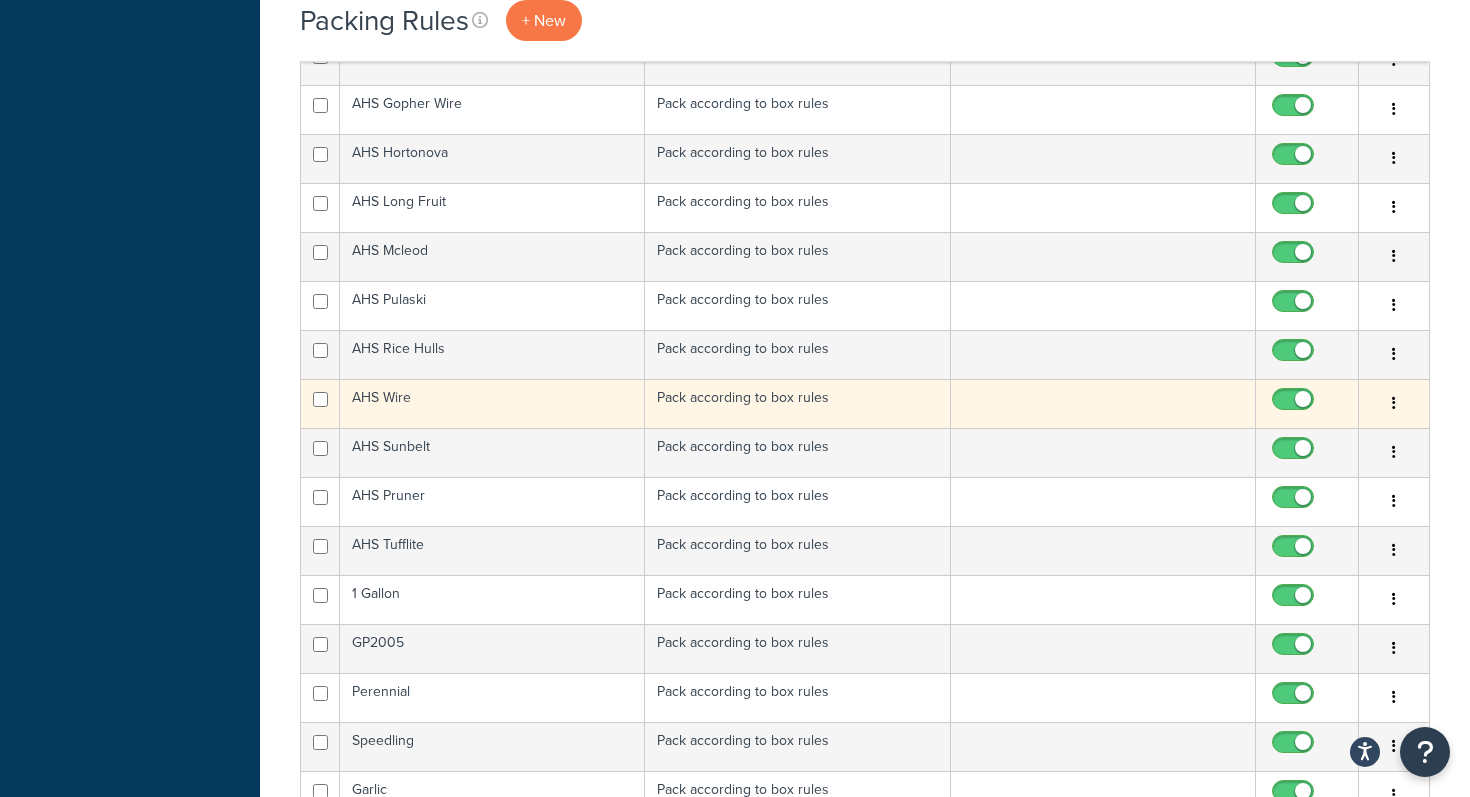 click on "AHS Wire" at bounding box center (492, 403) 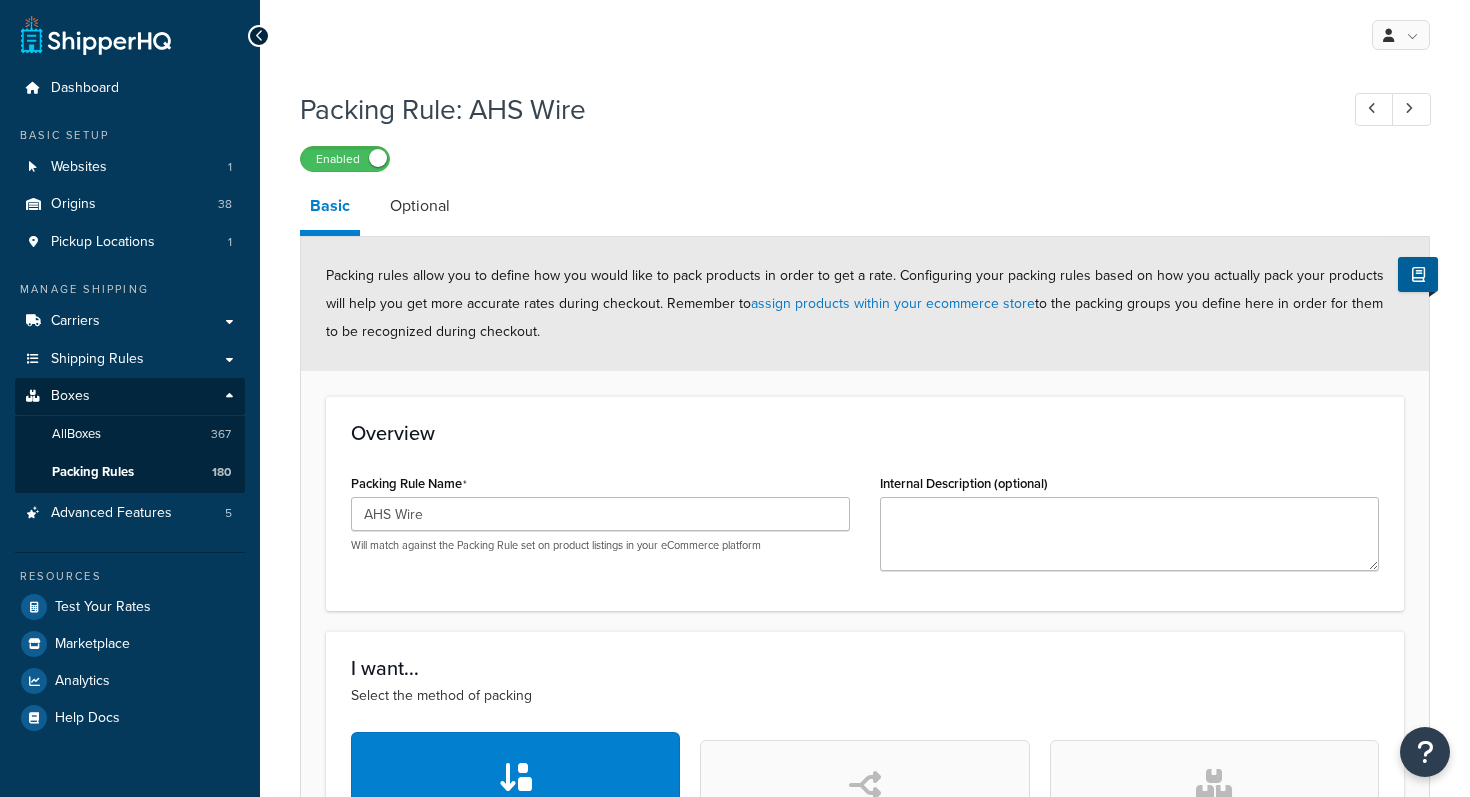 scroll, scrollTop: 0, scrollLeft: 0, axis: both 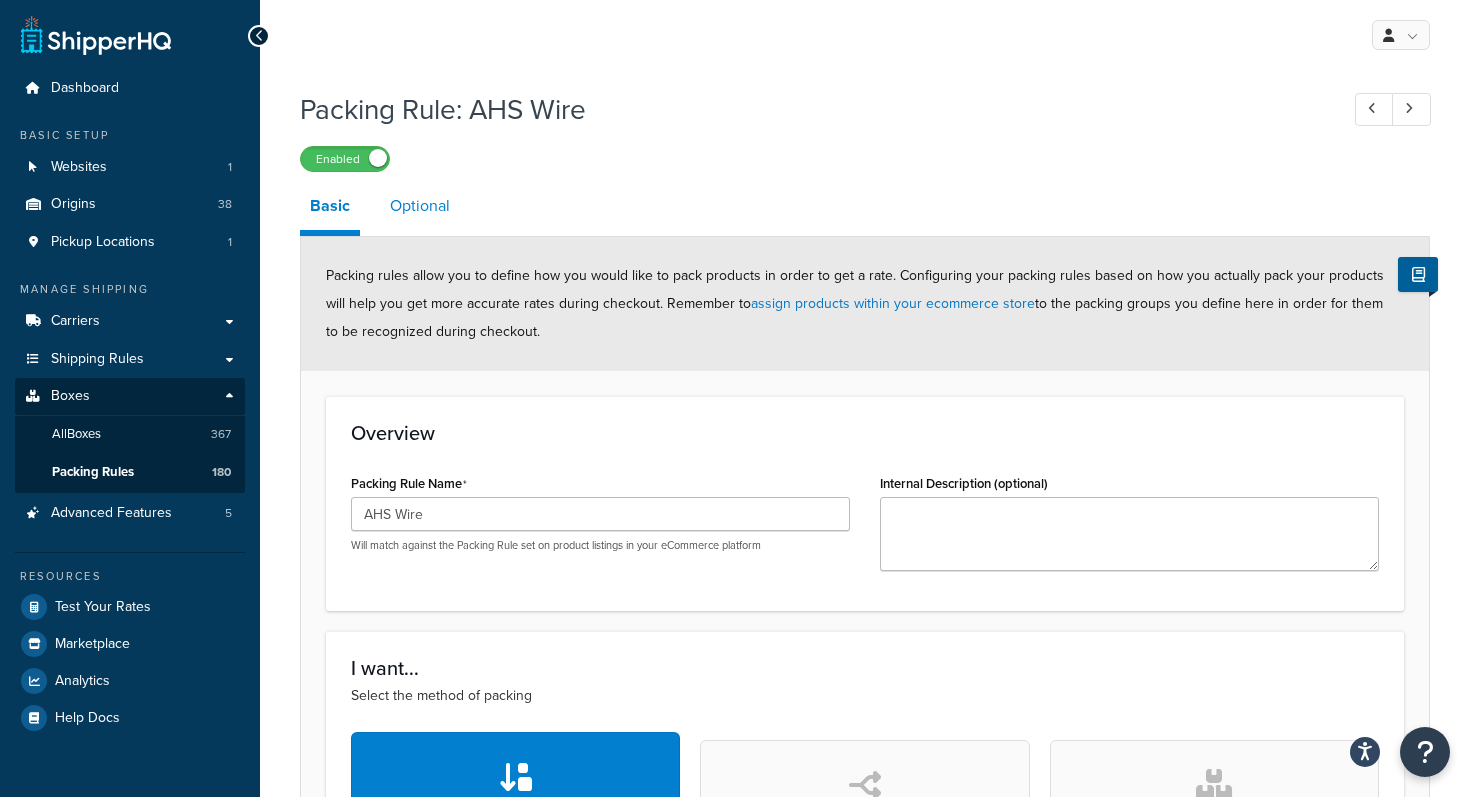 click on "Optional" at bounding box center (420, 206) 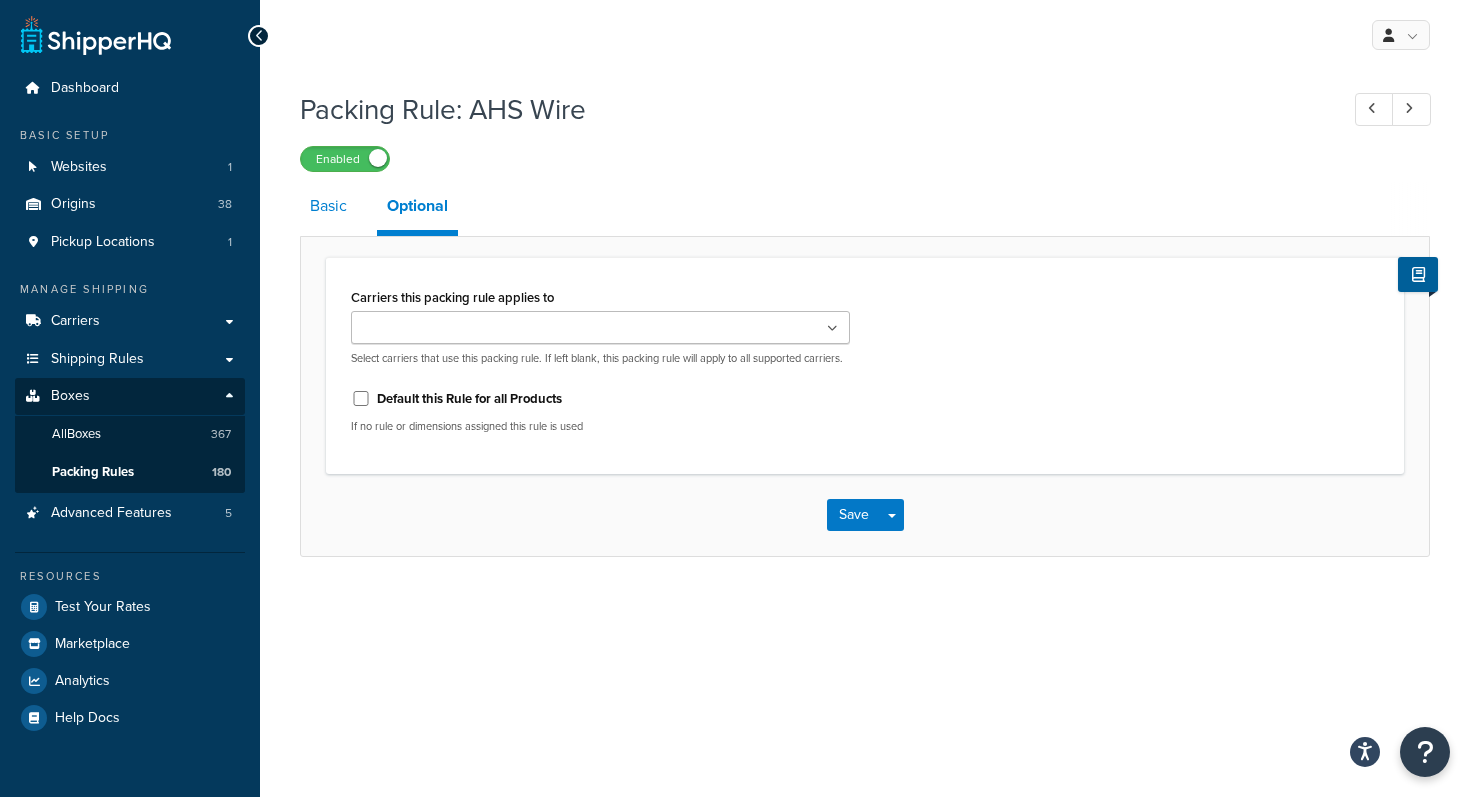 click on "Basic" at bounding box center (328, 206) 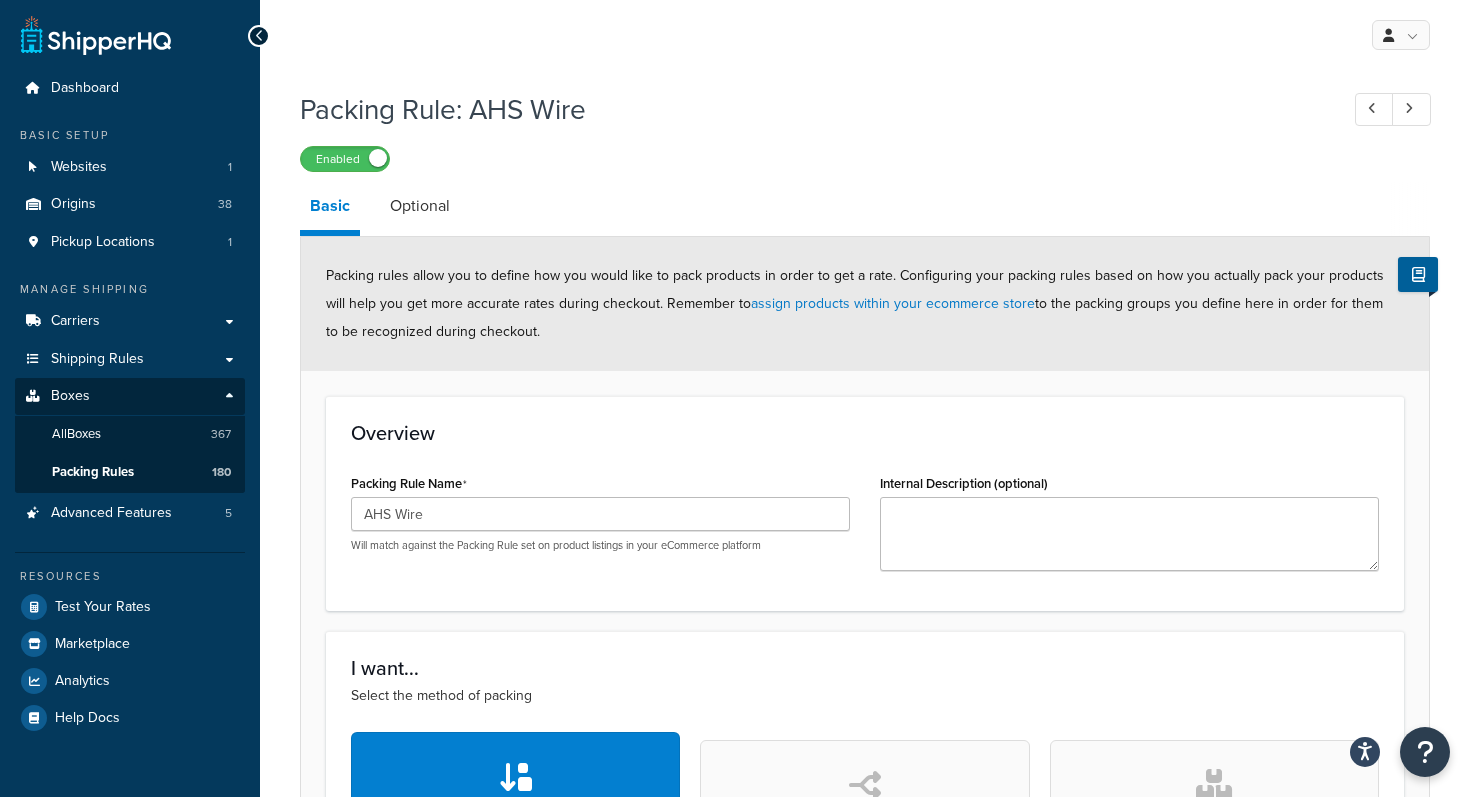 click on "Basic   Optional" at bounding box center [5250, 209] 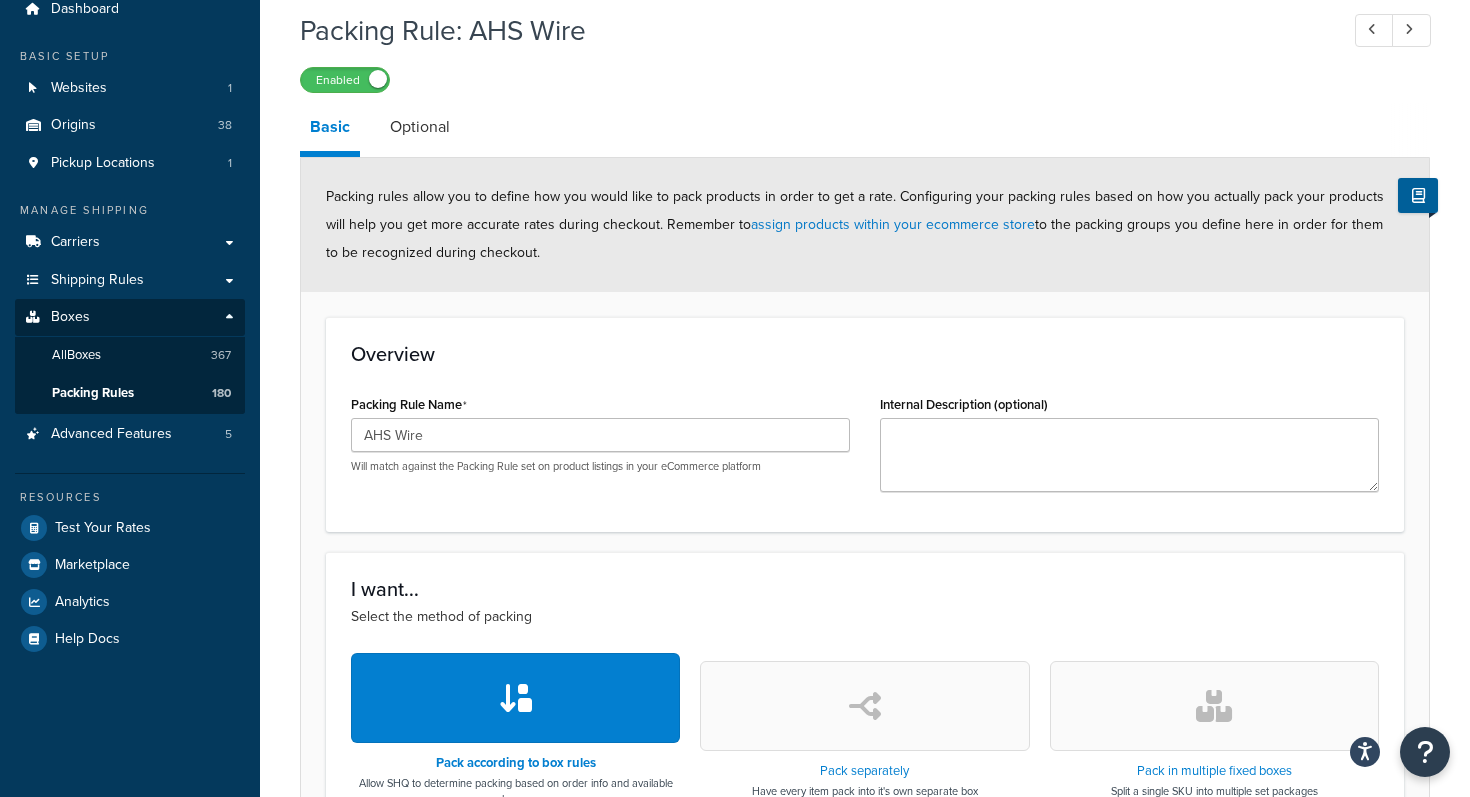 scroll, scrollTop: 0, scrollLeft: 0, axis: both 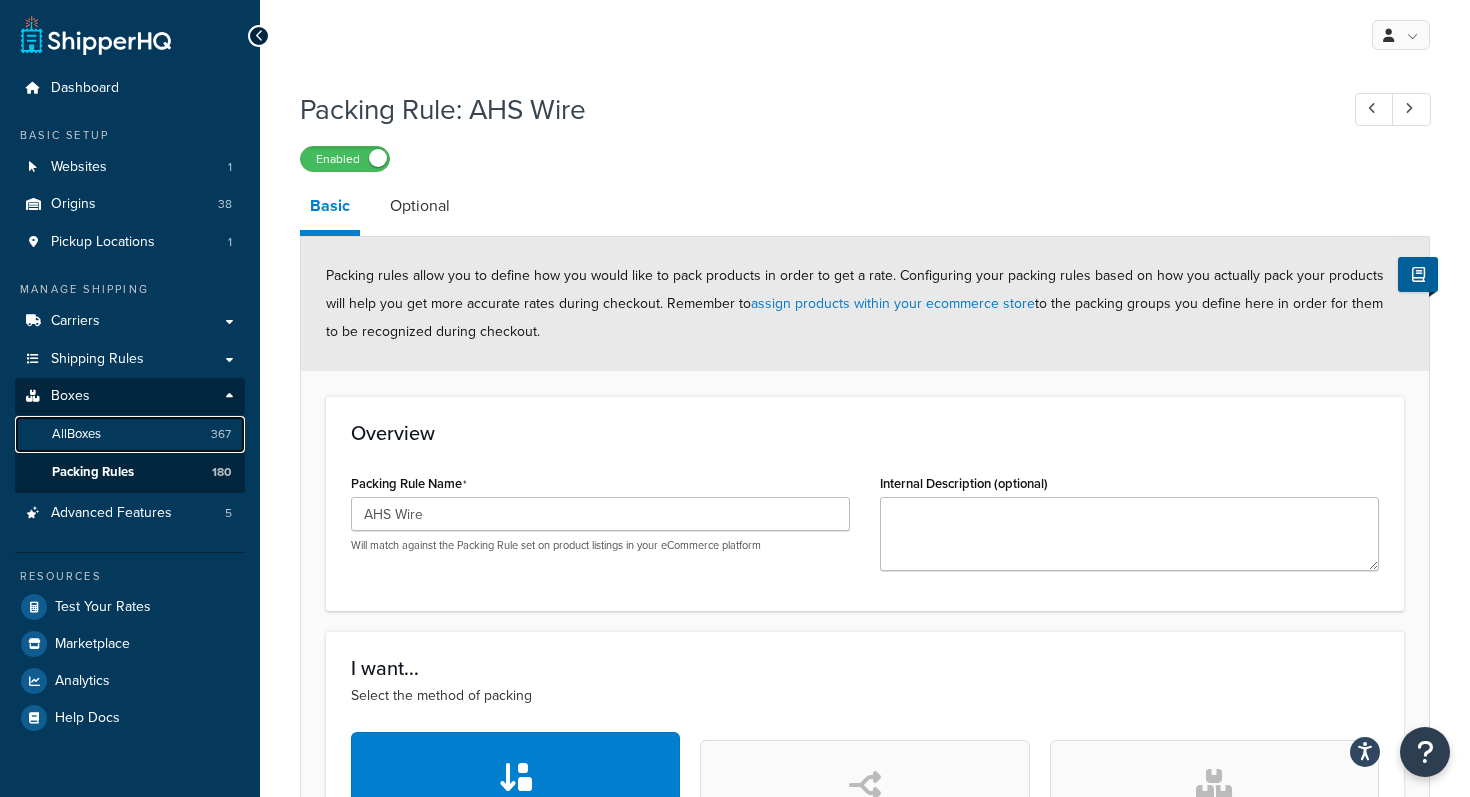 click on "All  Boxes 367" at bounding box center [130, 434] 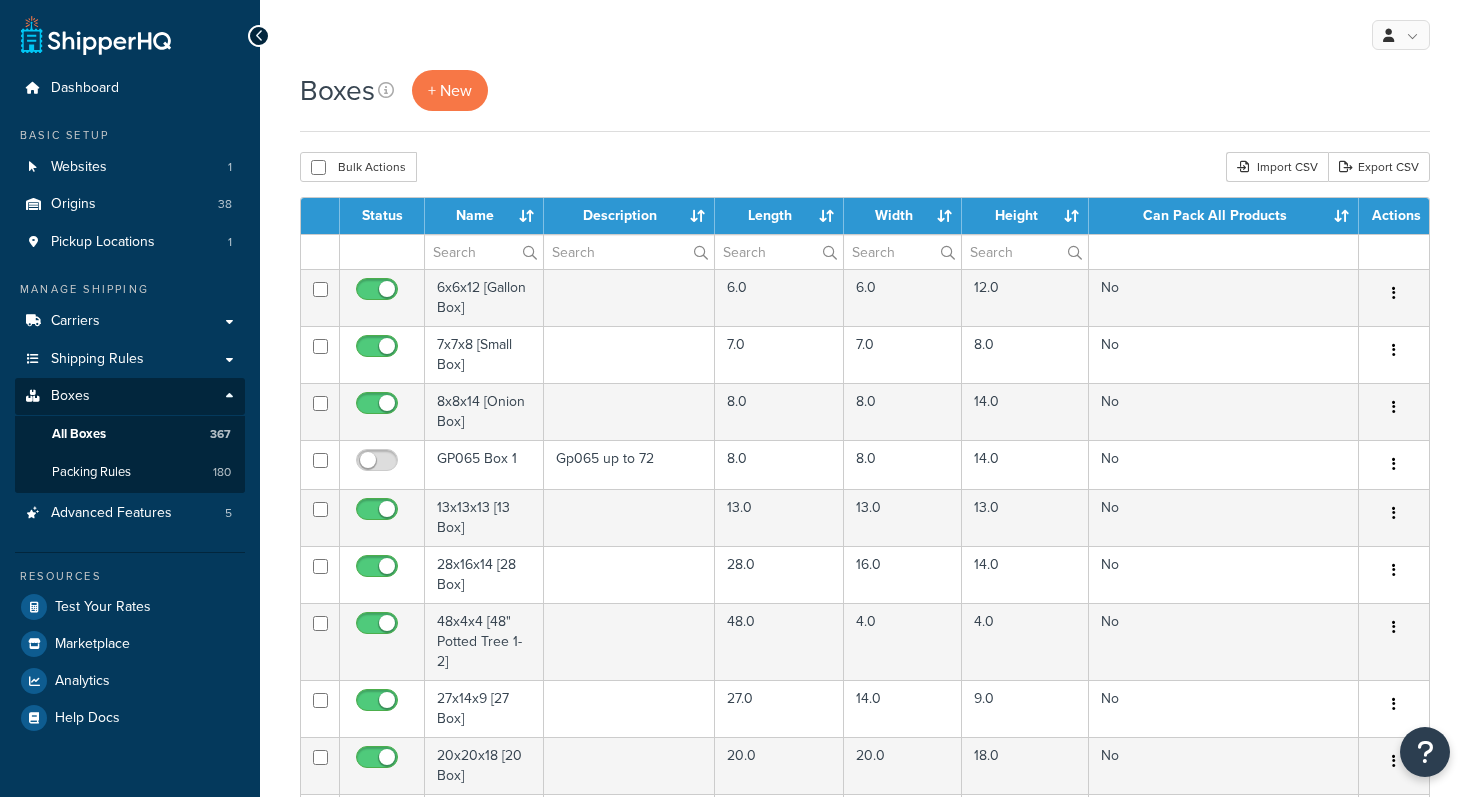 scroll, scrollTop: 0, scrollLeft: 0, axis: both 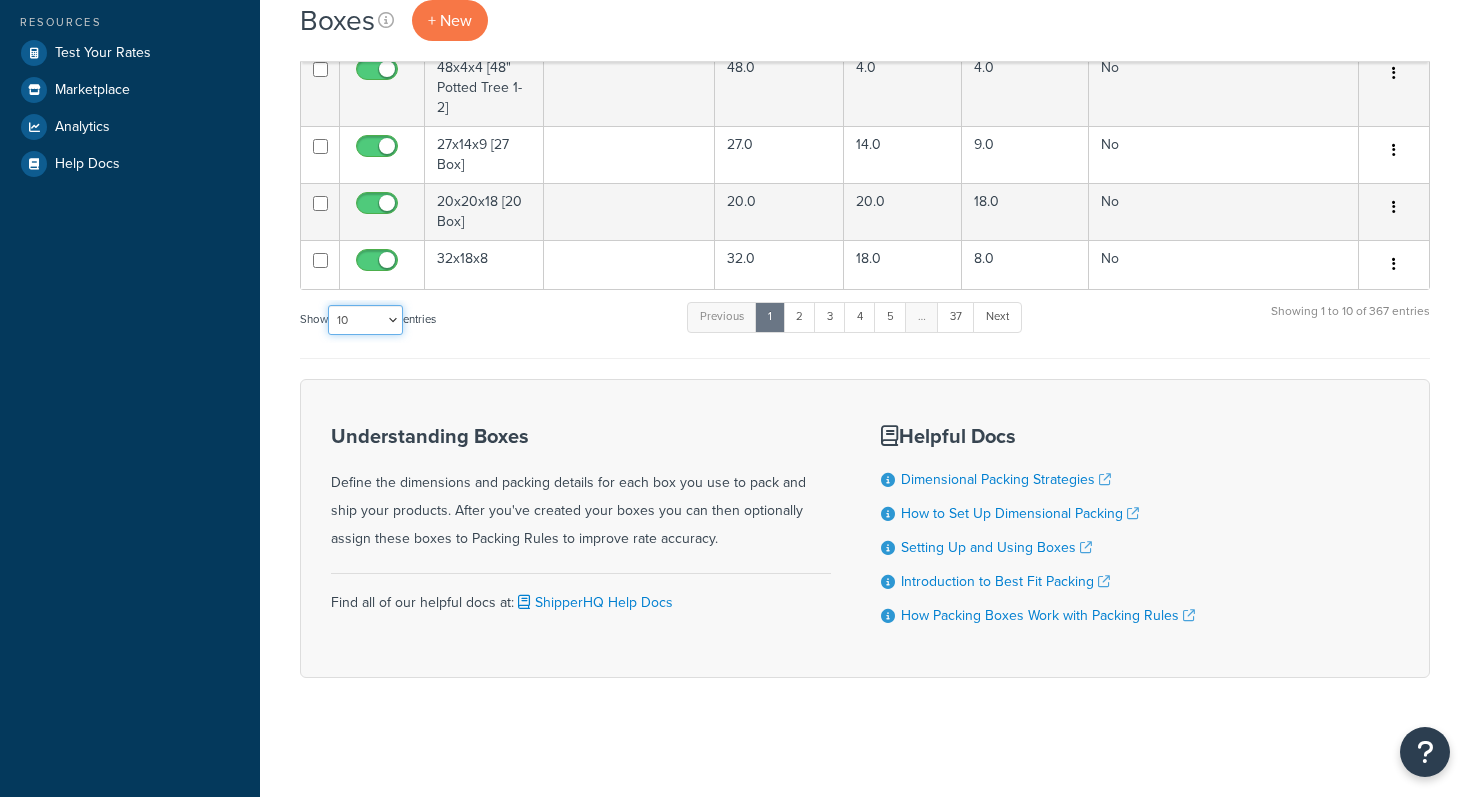 click on "10 15 25 50 100 1000" at bounding box center (365, 320) 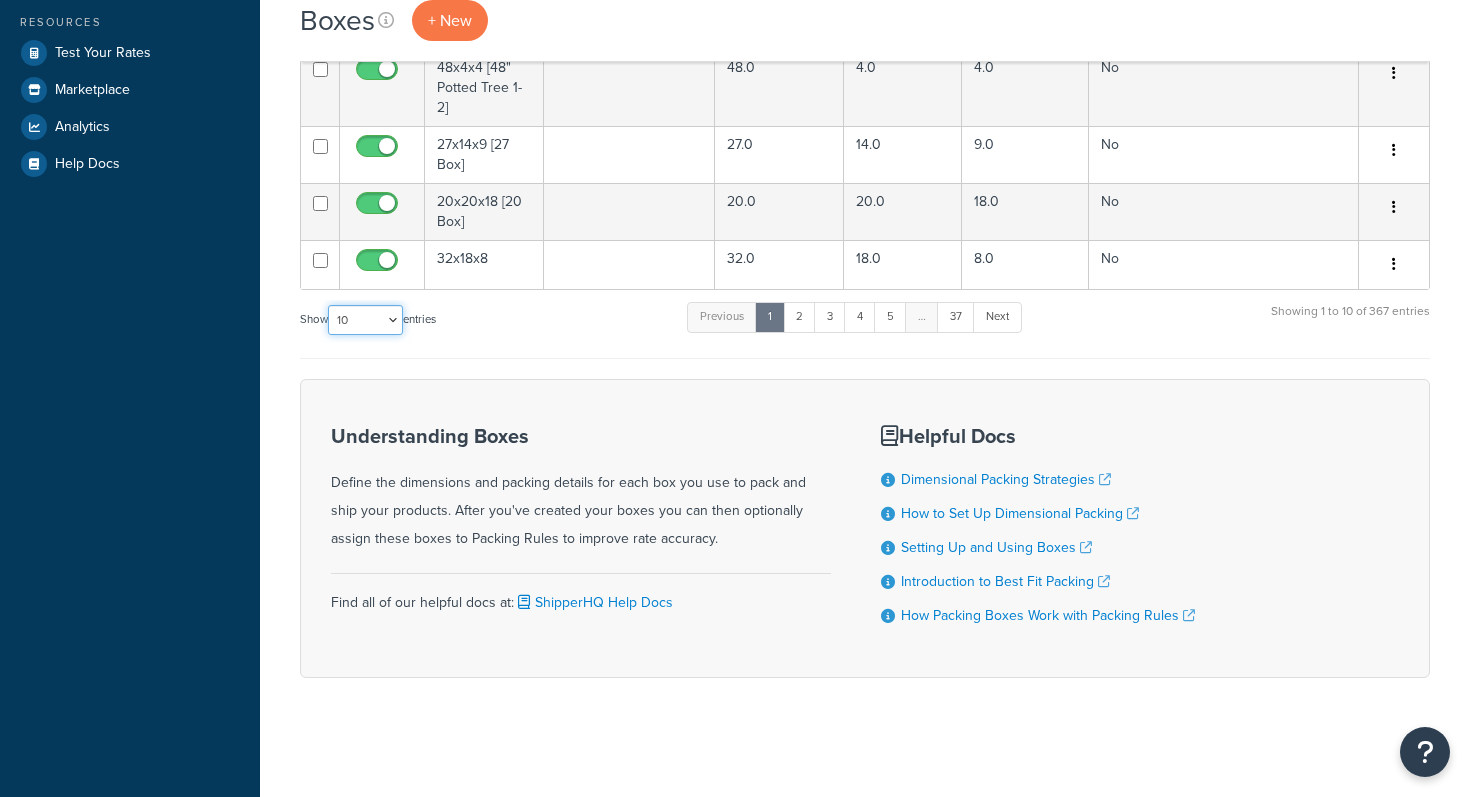 select on "1000" 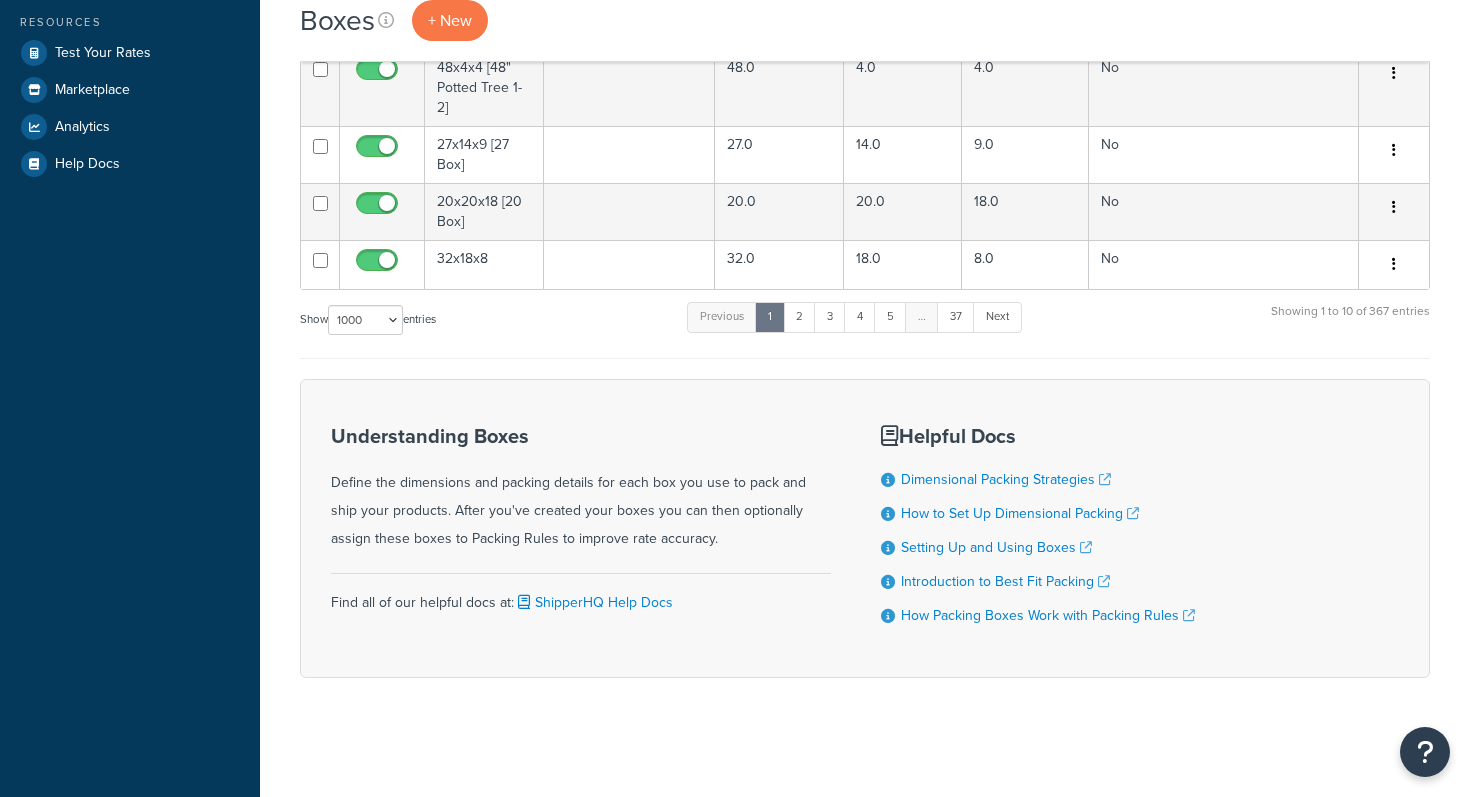 click on "Boxes
+ New
Bulk Actions
Duplicate
Delete
Import CSV
Export CSV
Contact Us
Send Us A Message" at bounding box center [865, 132] 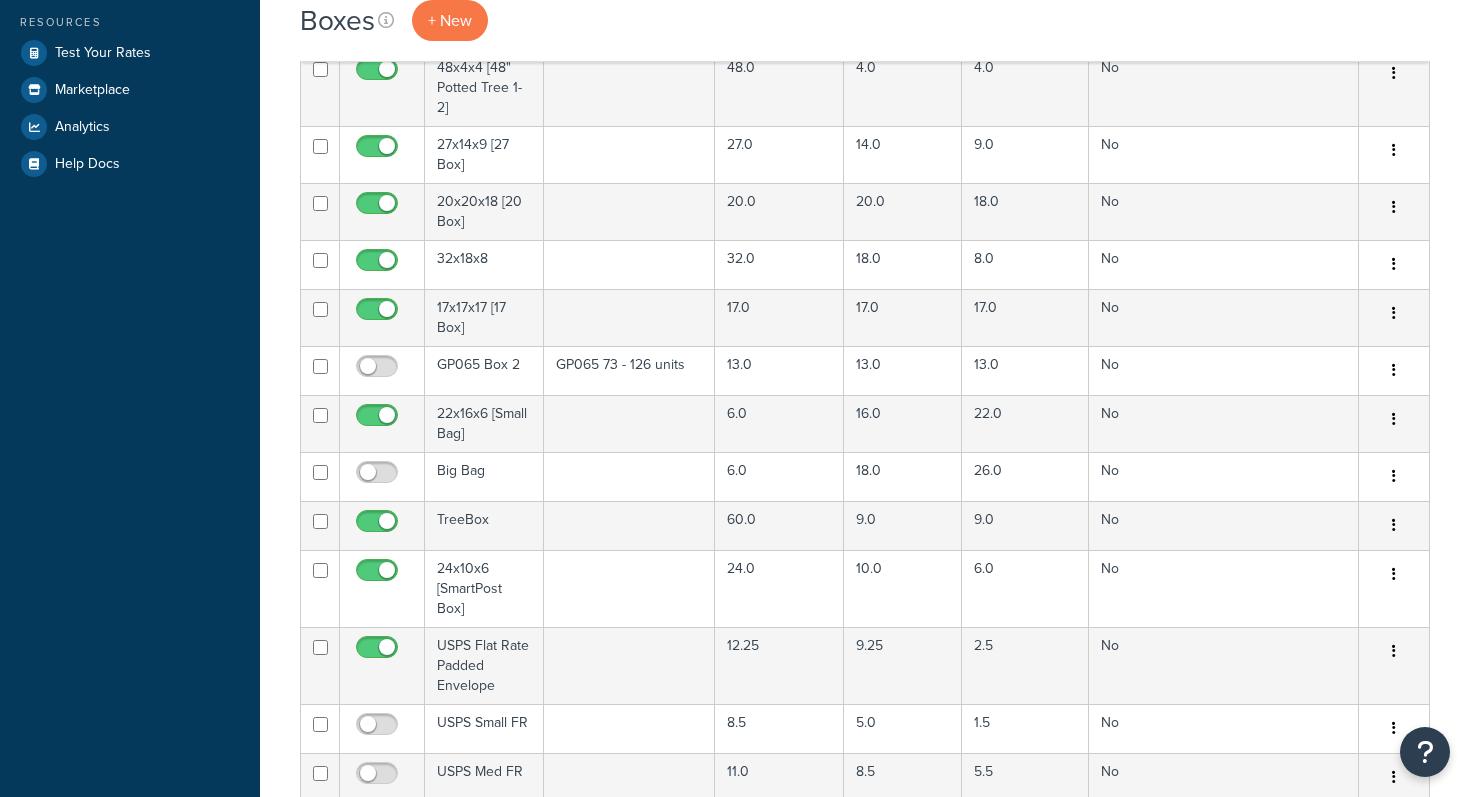 scroll, scrollTop: 1026, scrollLeft: 0, axis: vertical 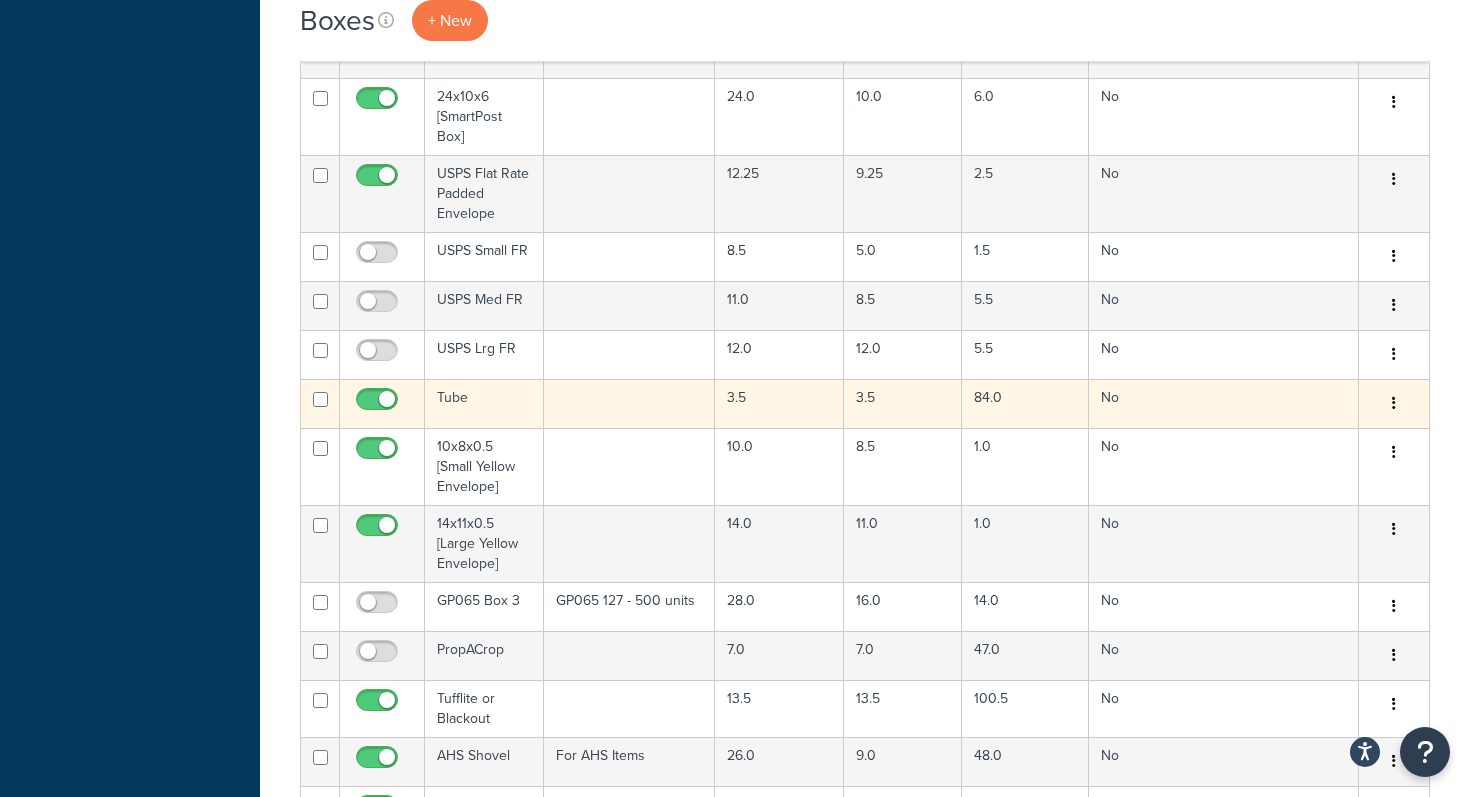 click at bounding box center (629, 403) 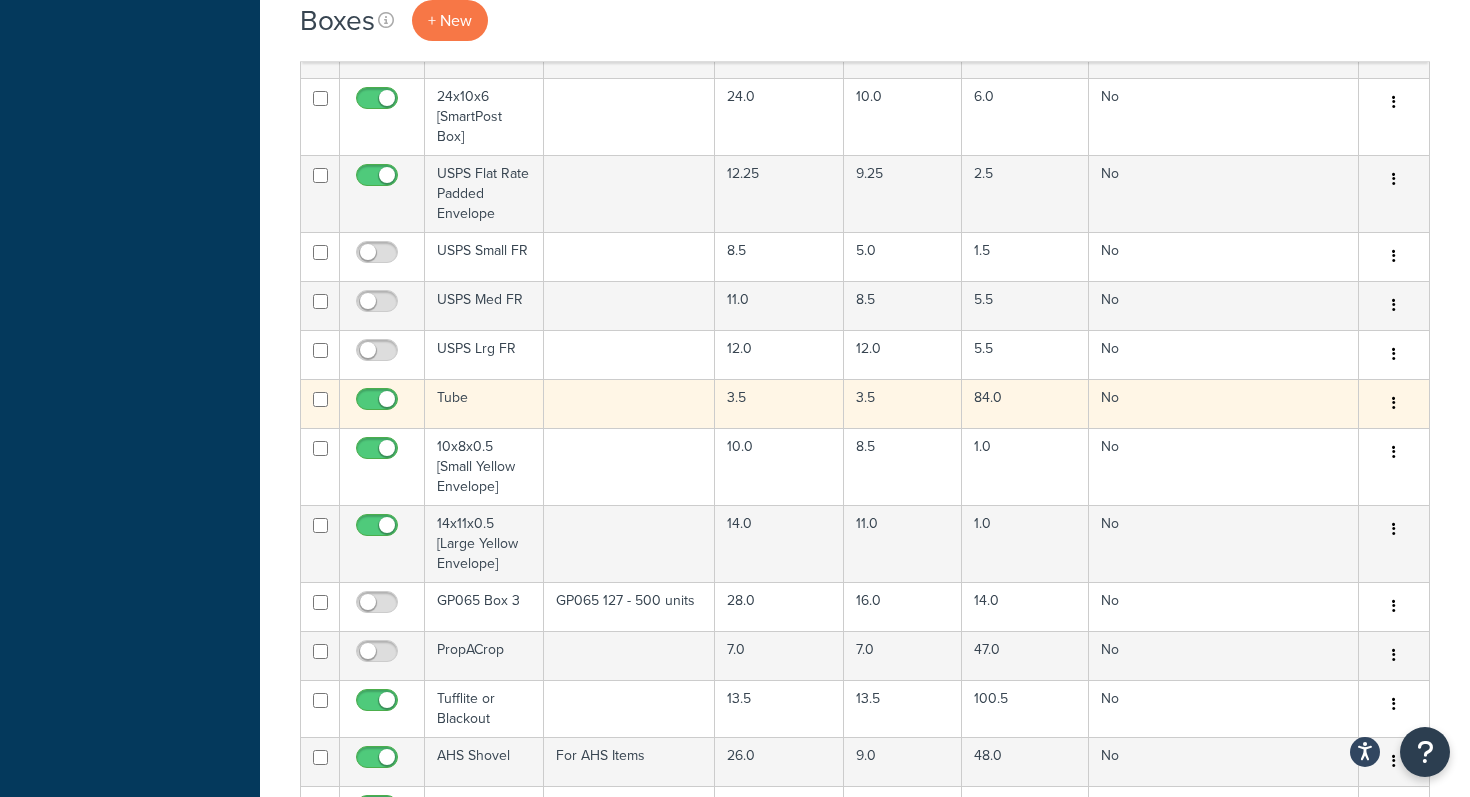 click at bounding box center (629, 403) 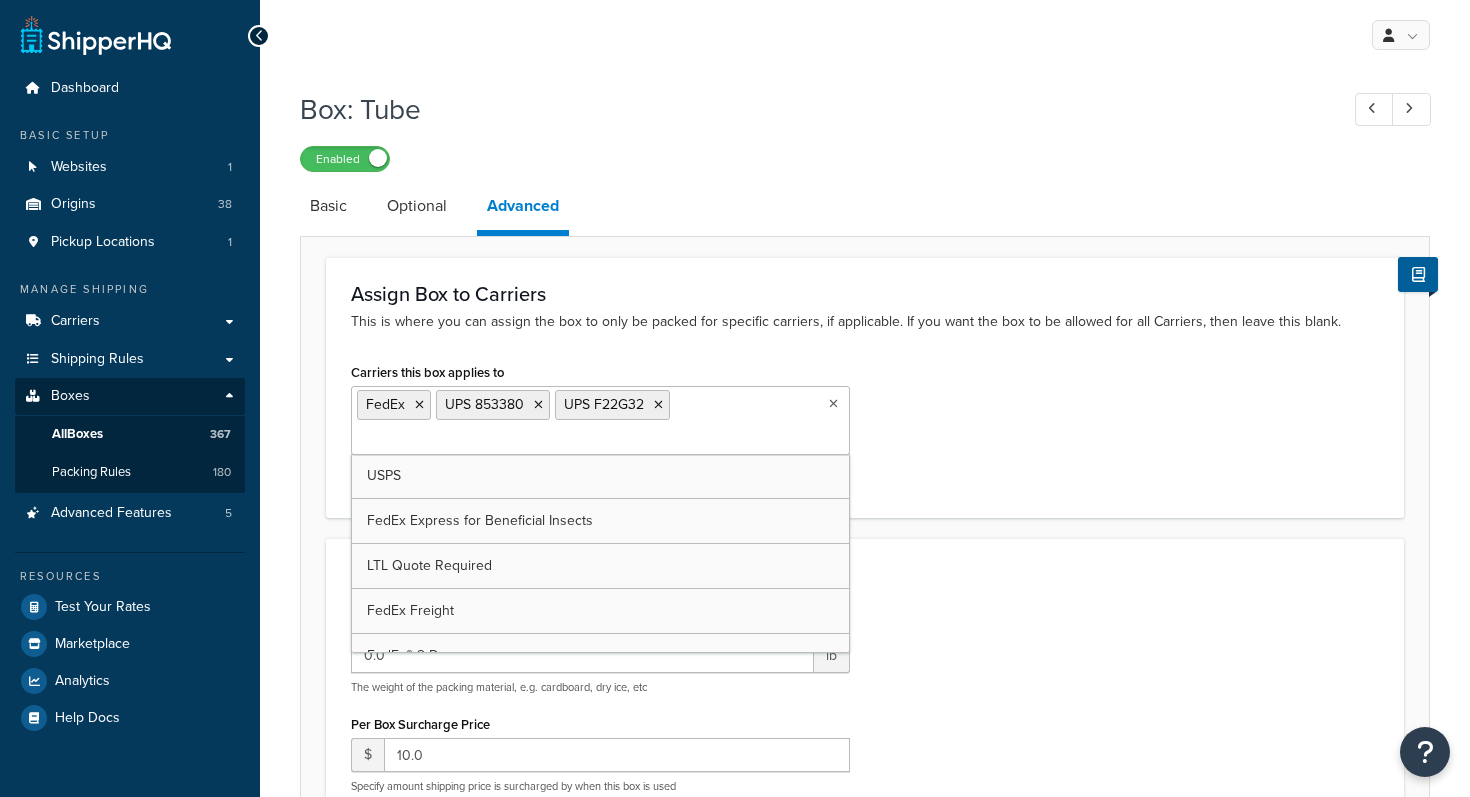 scroll, scrollTop: 0, scrollLeft: 0, axis: both 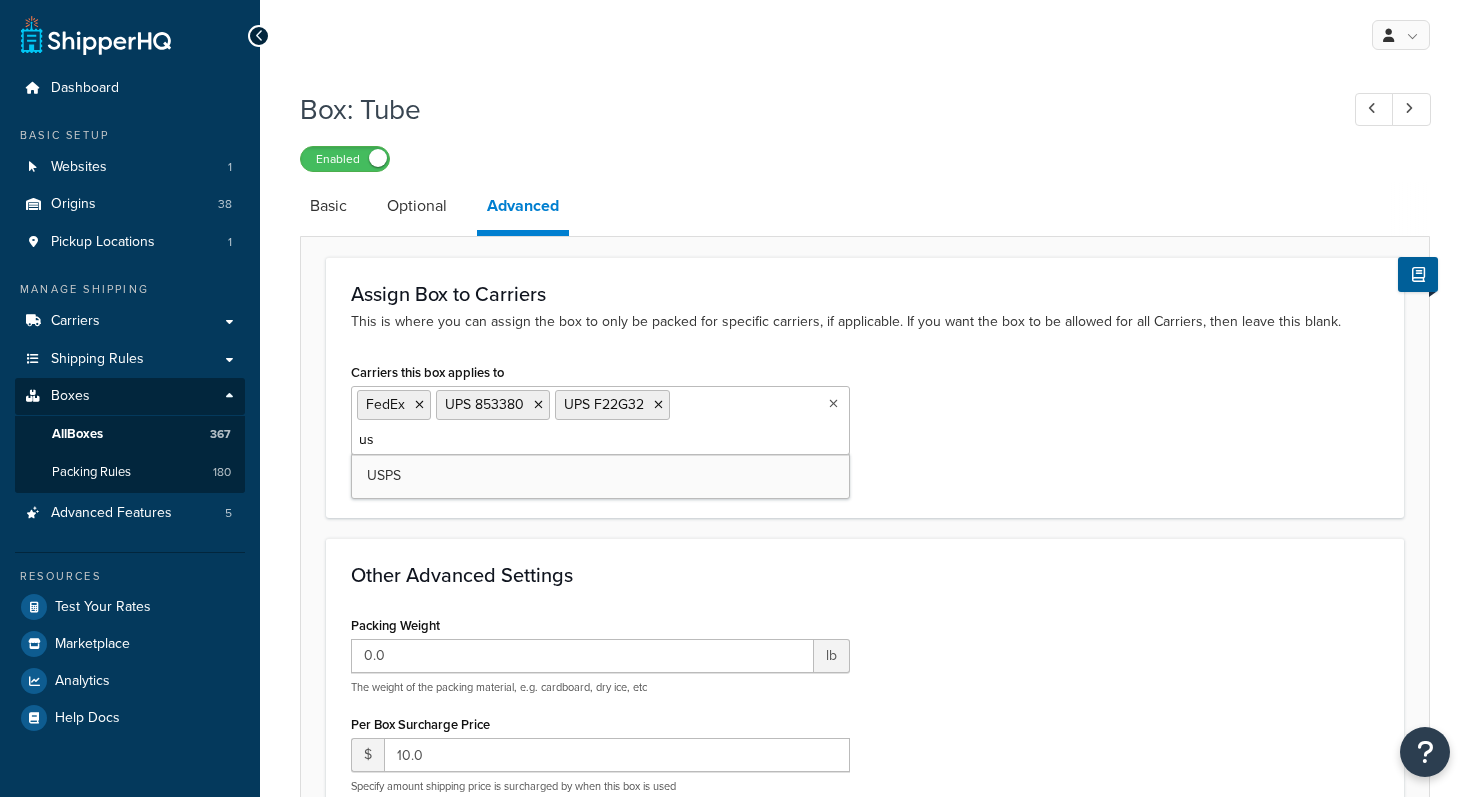 type on "usp" 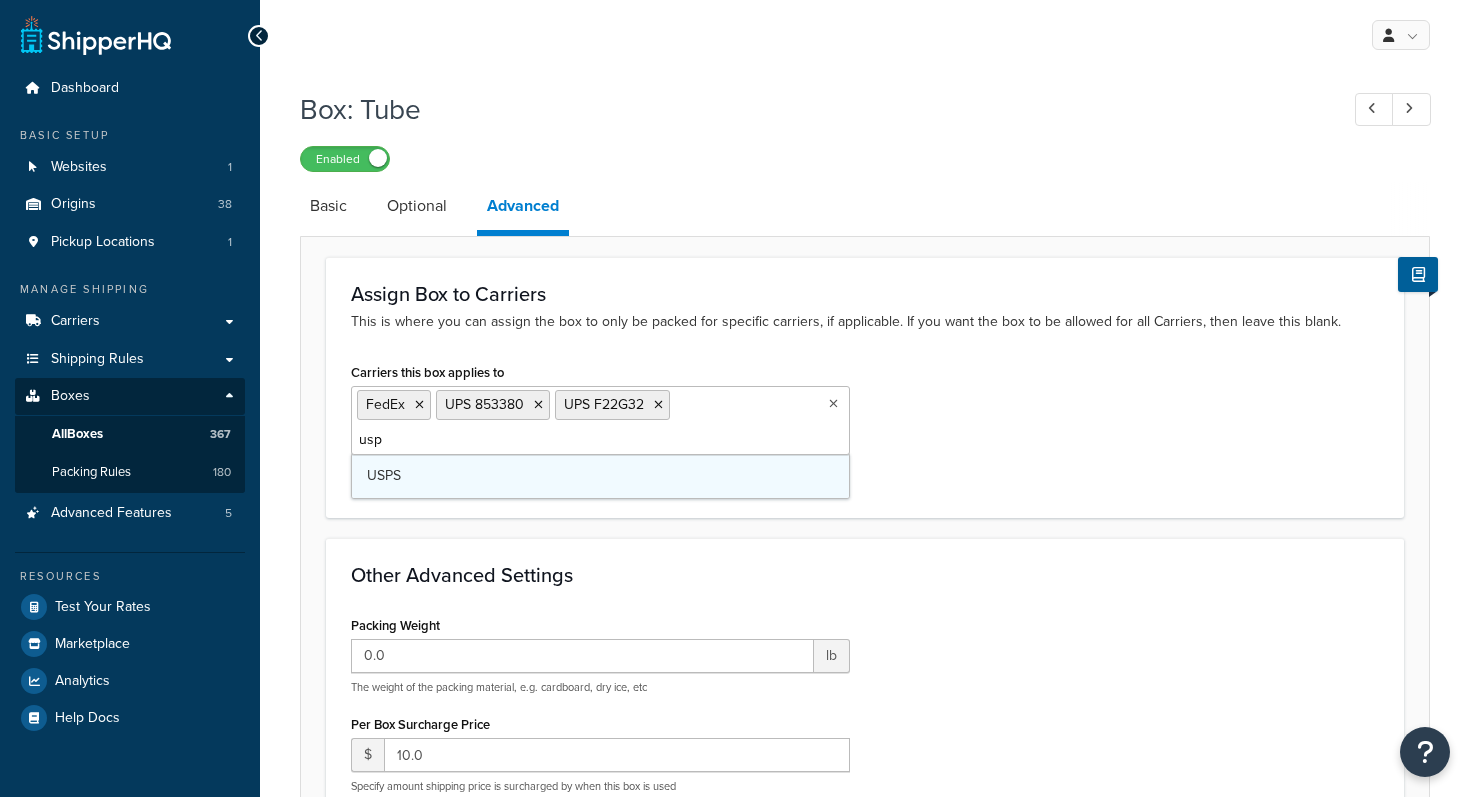 type 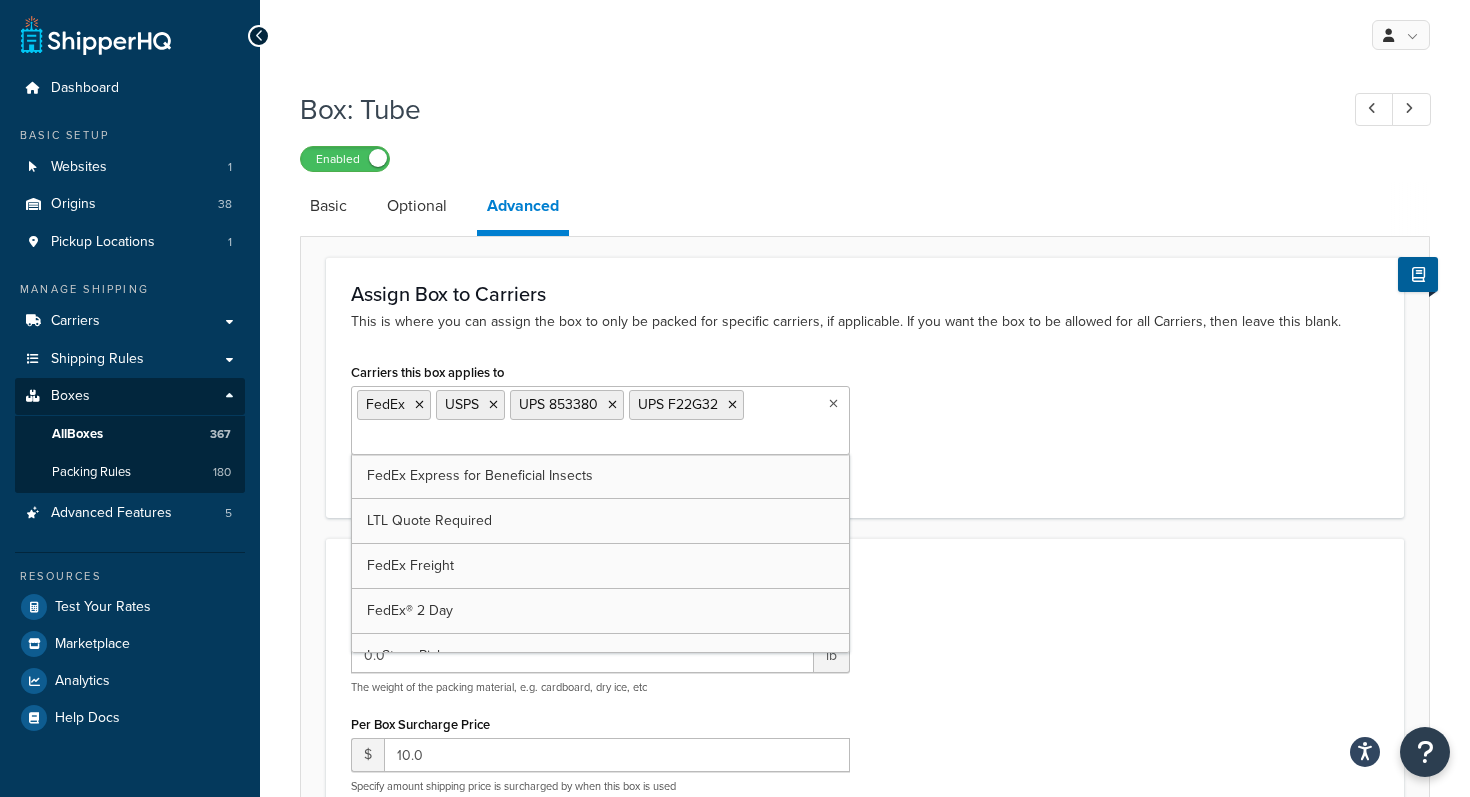 click on "Box: Tube" at bounding box center [809, 109] 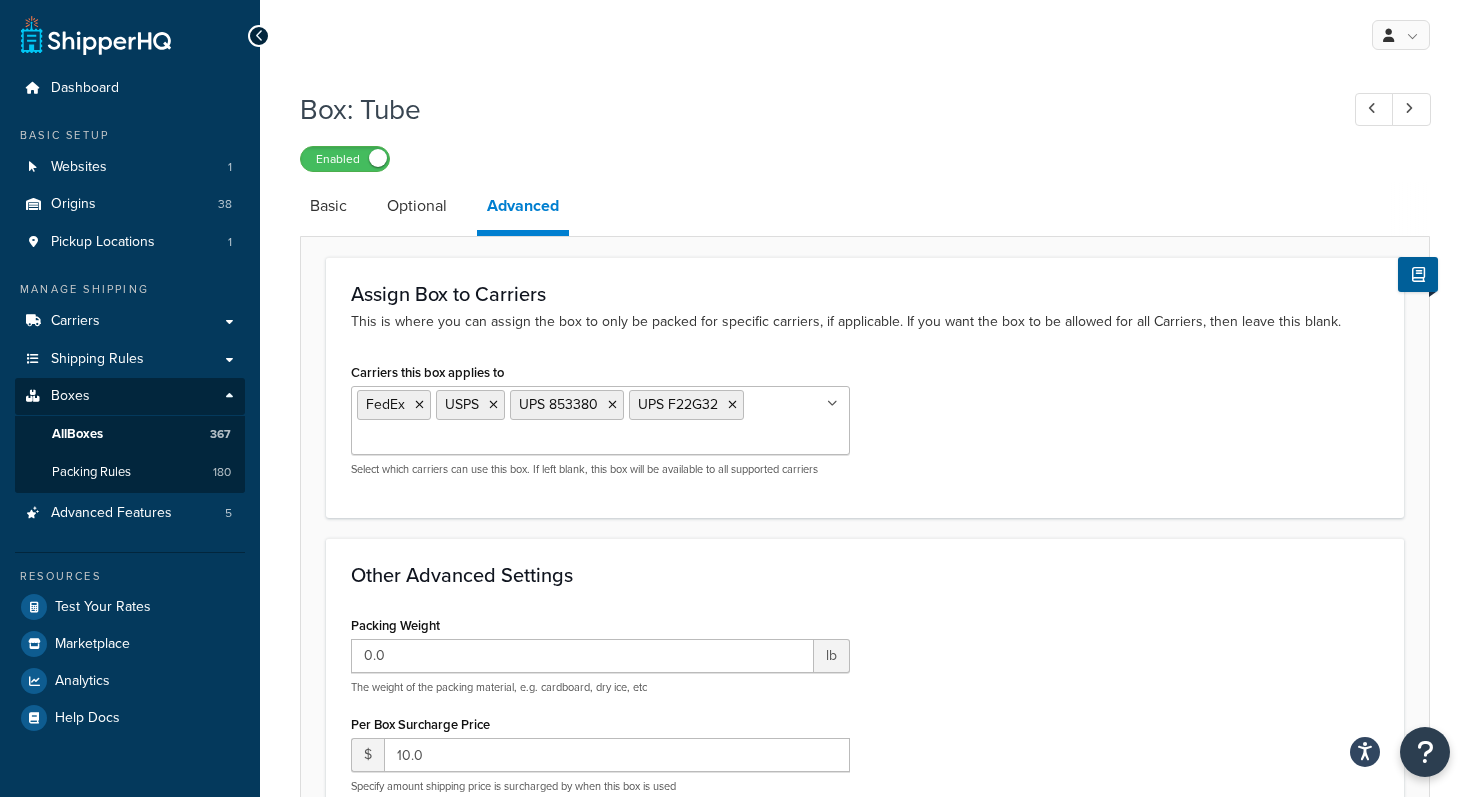 click on "Box: Tube Enabled" at bounding box center [865, 126] 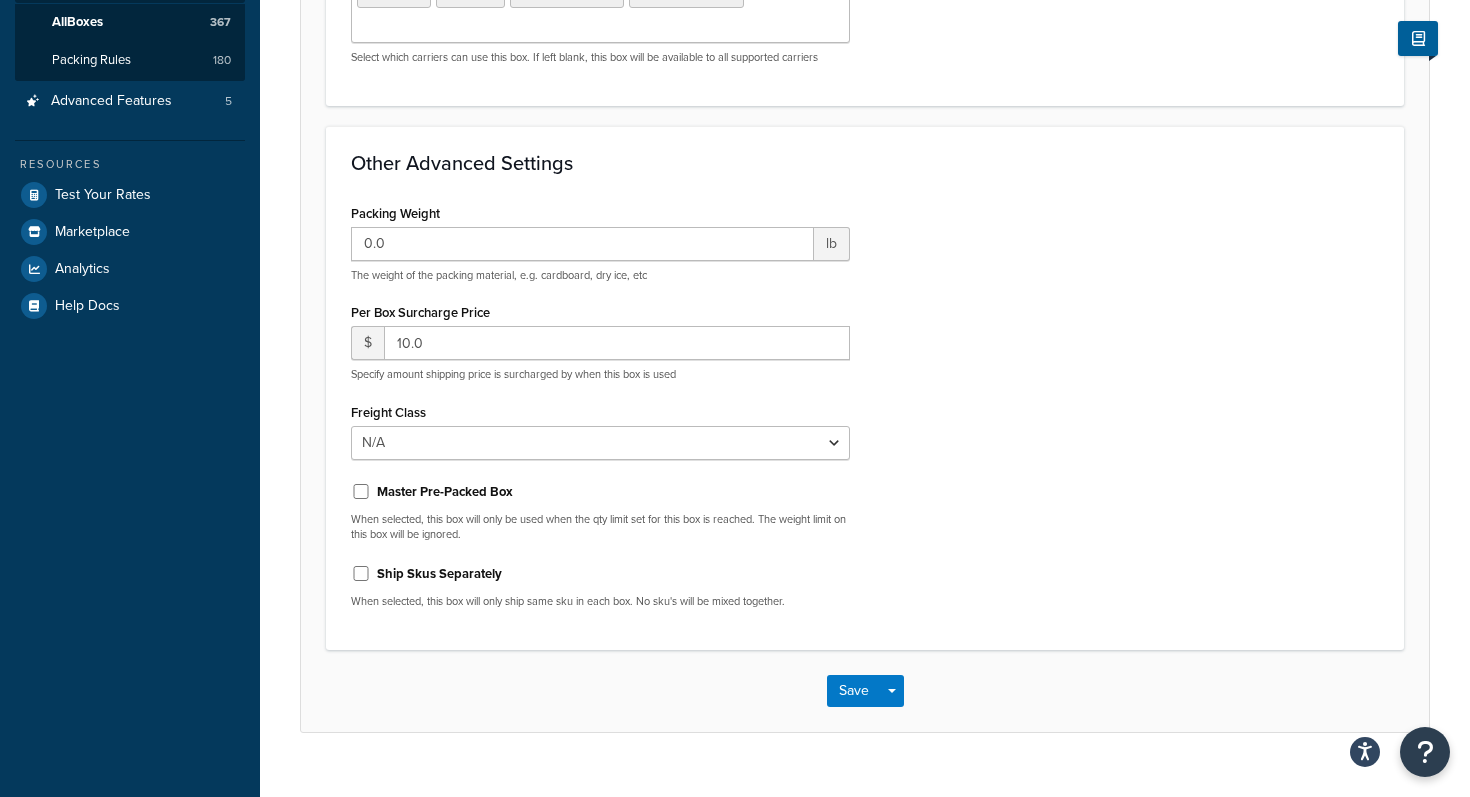 scroll, scrollTop: 449, scrollLeft: 0, axis: vertical 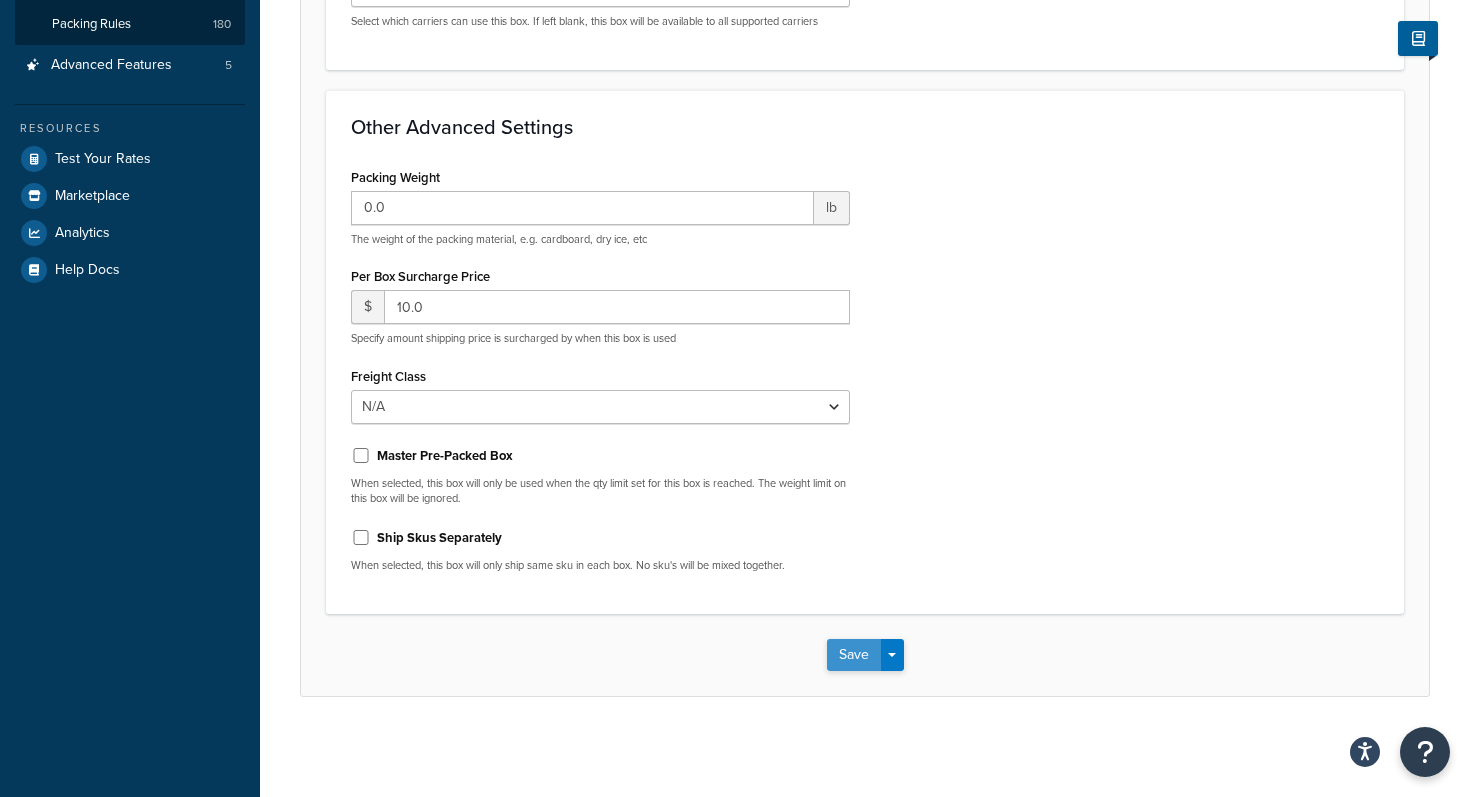 click on "Save" at bounding box center (854, 655) 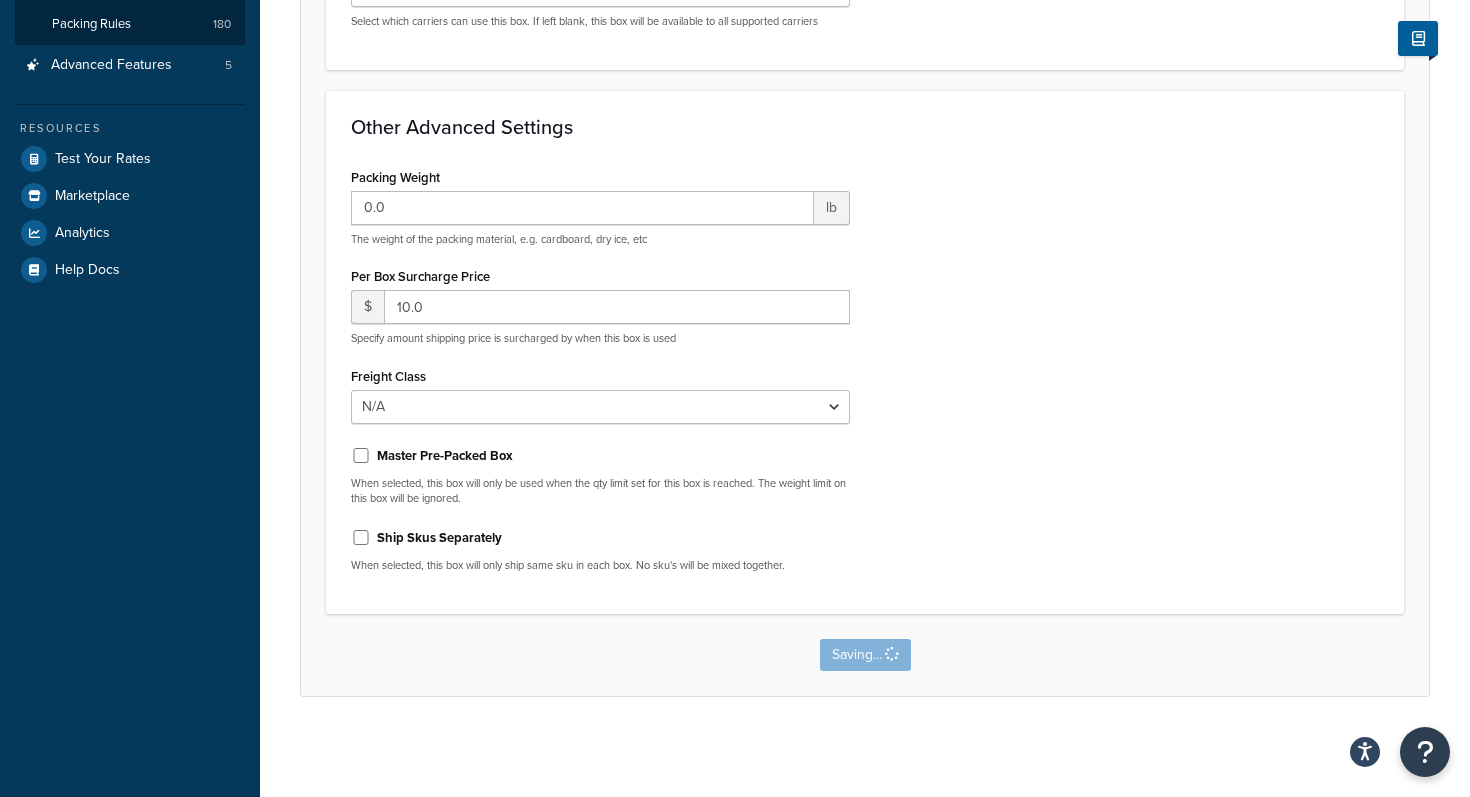 scroll, scrollTop: 0, scrollLeft: 0, axis: both 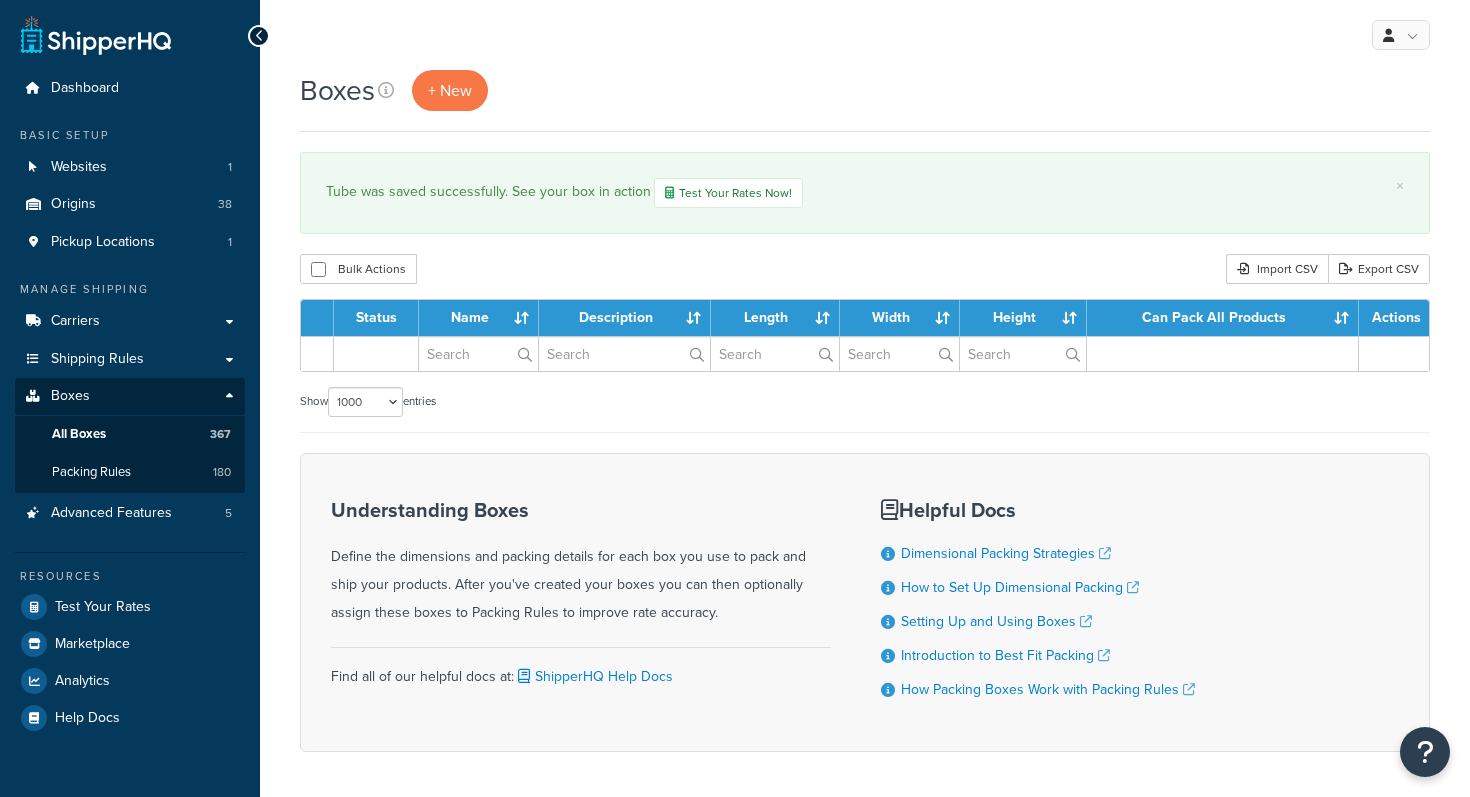 select on "1000" 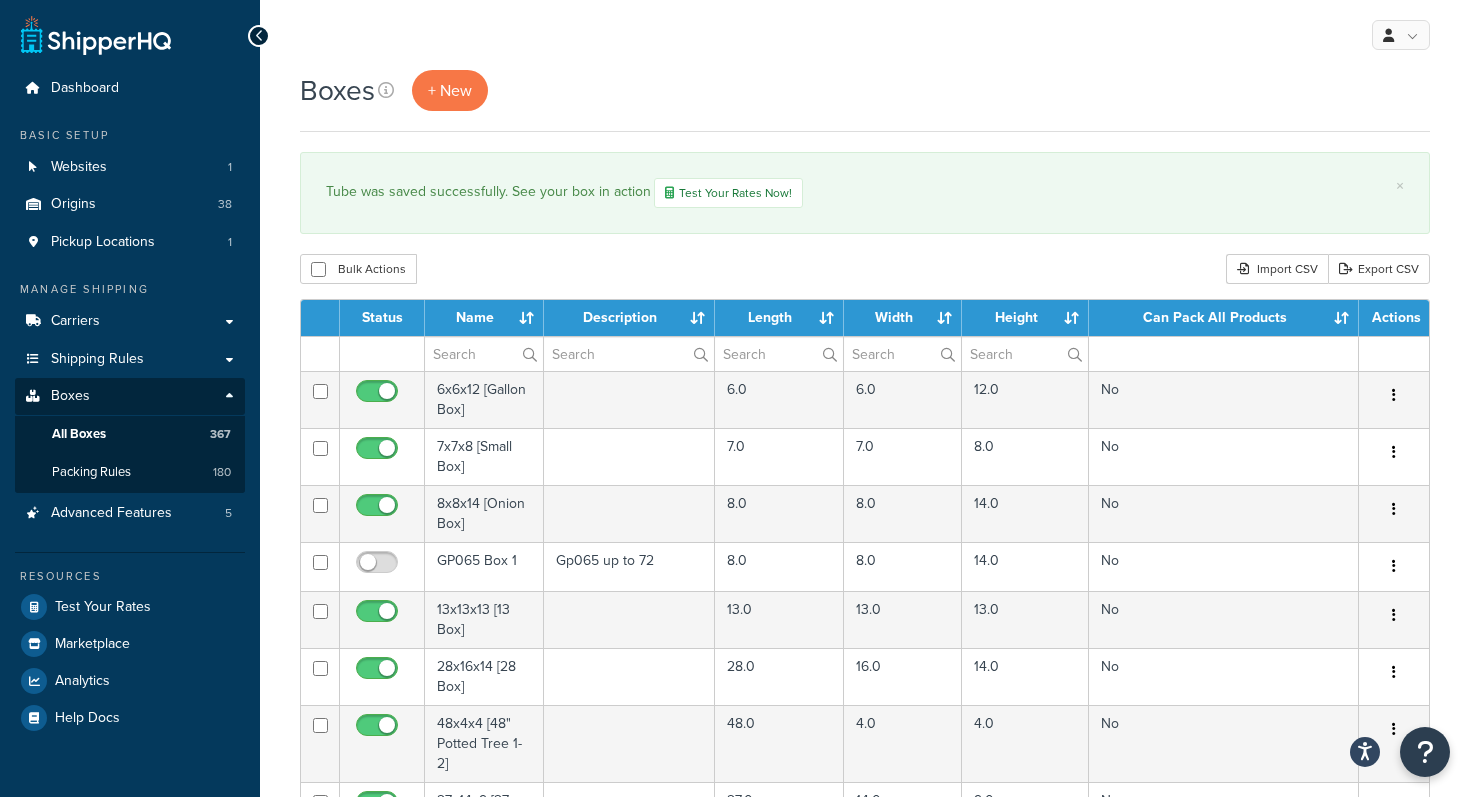 scroll, scrollTop: 0, scrollLeft: 0, axis: both 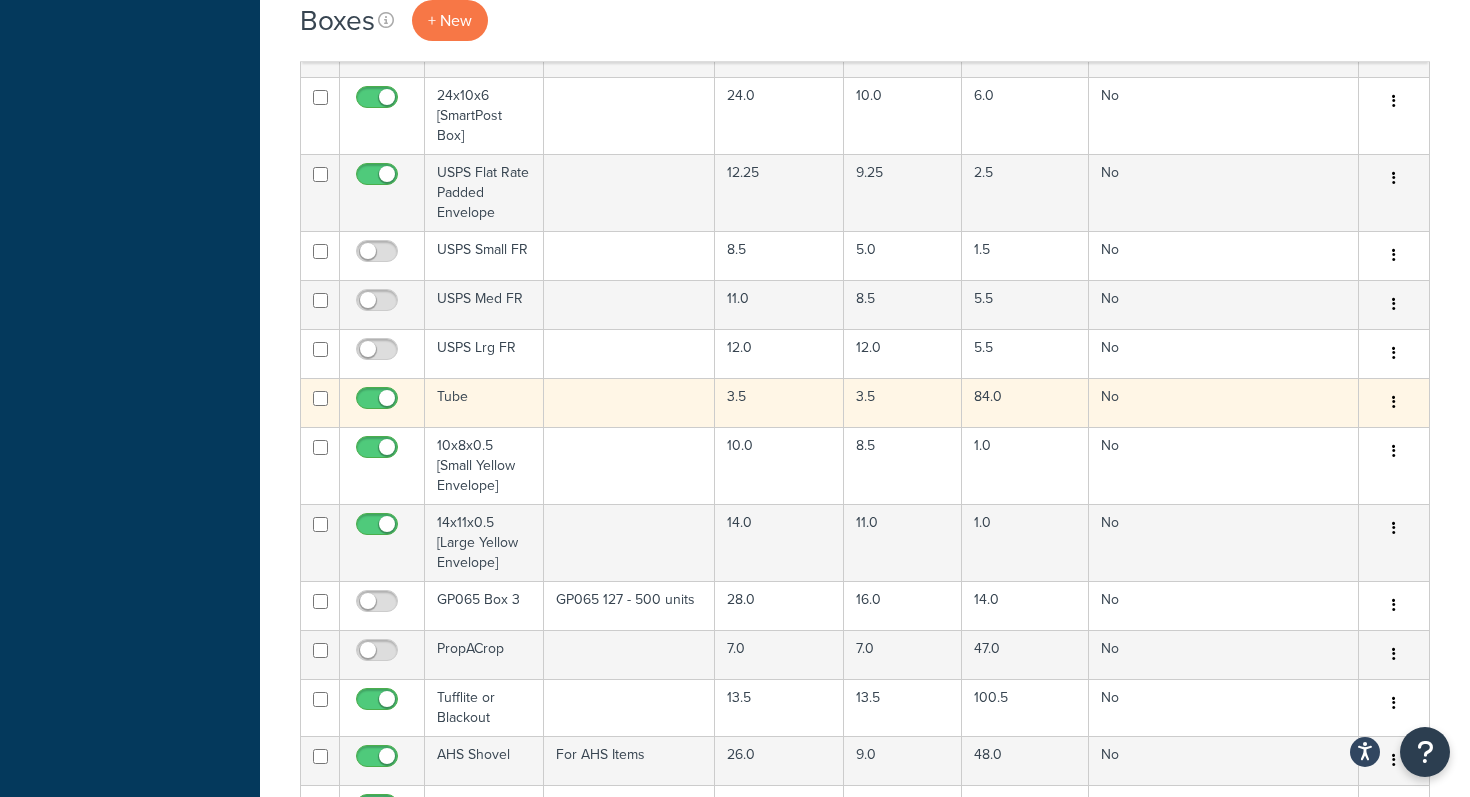 click at bounding box center (629, 402) 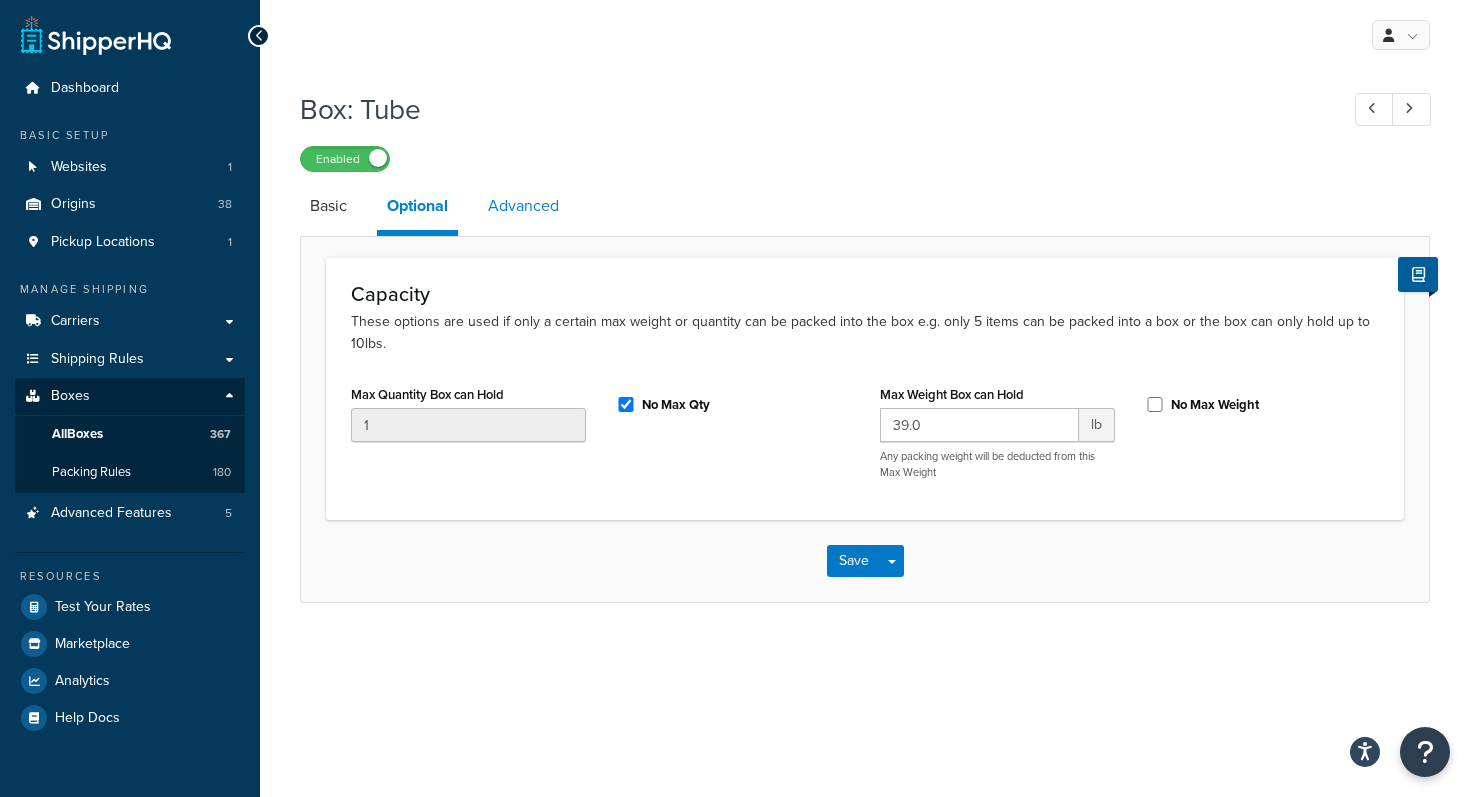 scroll, scrollTop: 0, scrollLeft: 0, axis: both 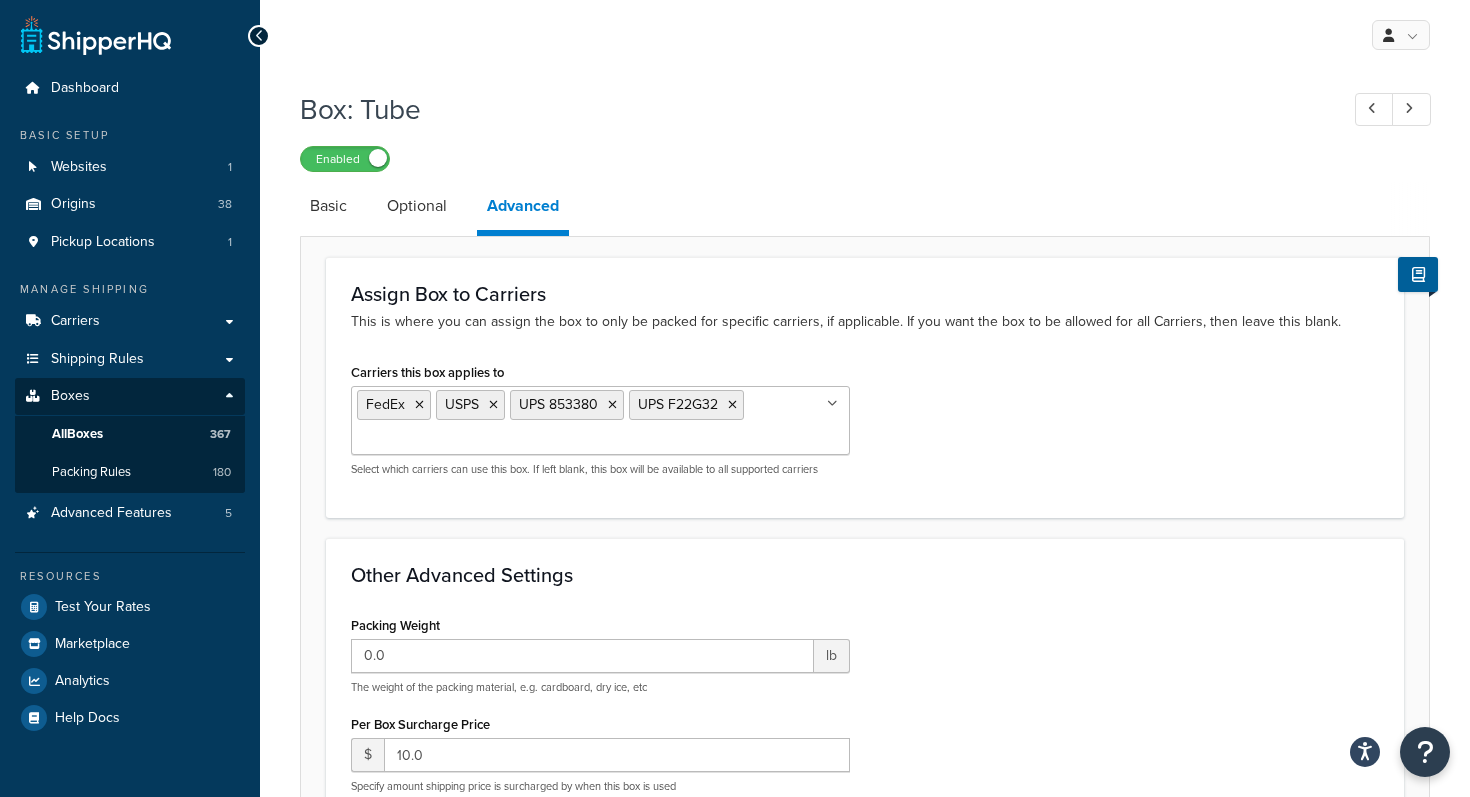 click on "Carriers this box applies to   FedEx   USPS   UPS [NUMBER]   UPS [ALPHANUMERIC]   FedEx Express for Beneficial Insects LTL Quote Required FedEx Freight FedEx® 2 Day In-Store Pickup LTL Freight Shipping Select which carriers can use this box. If left blank, this box will be available to all supported carriers" at bounding box center [865, 425] 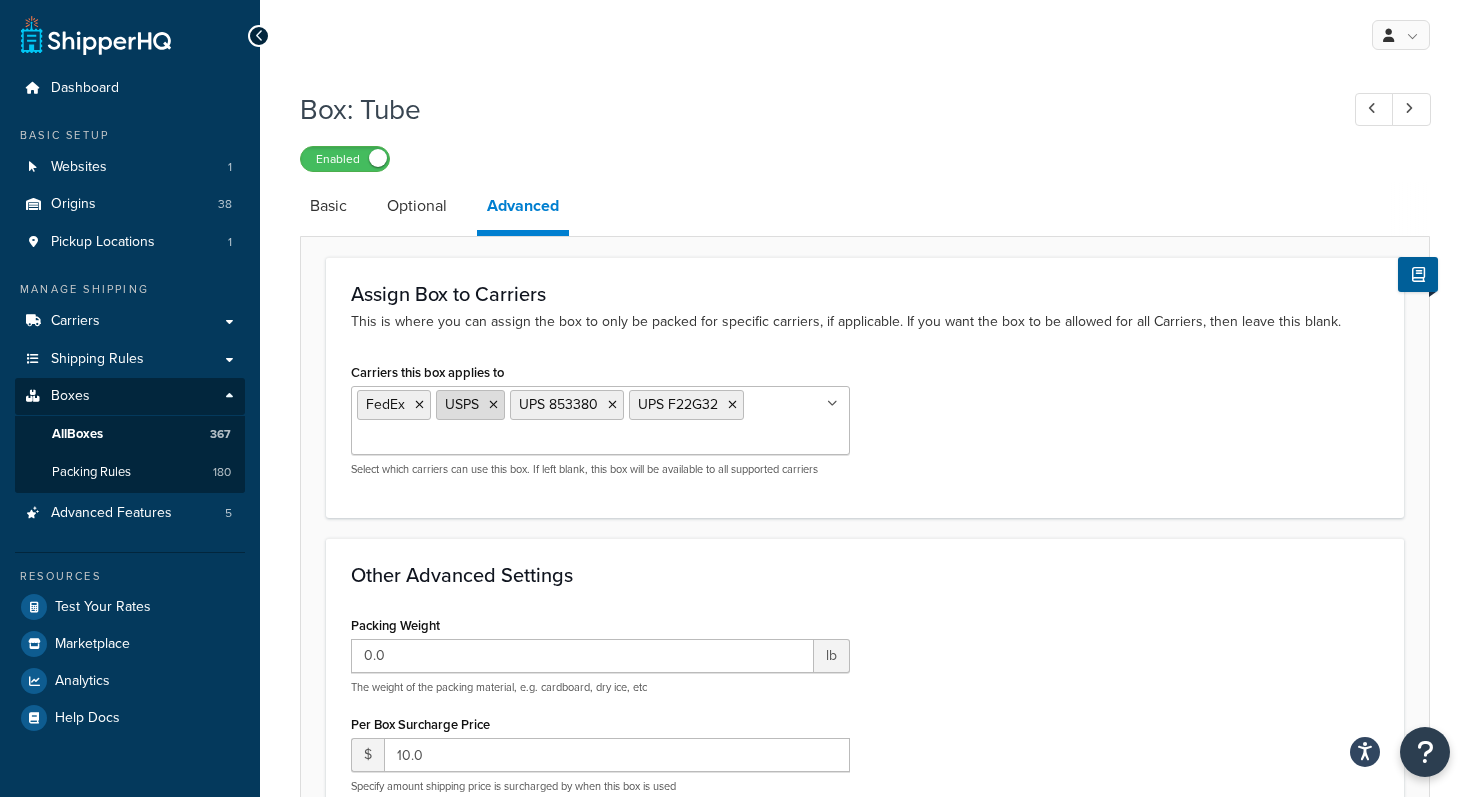 click at bounding box center [493, 405] 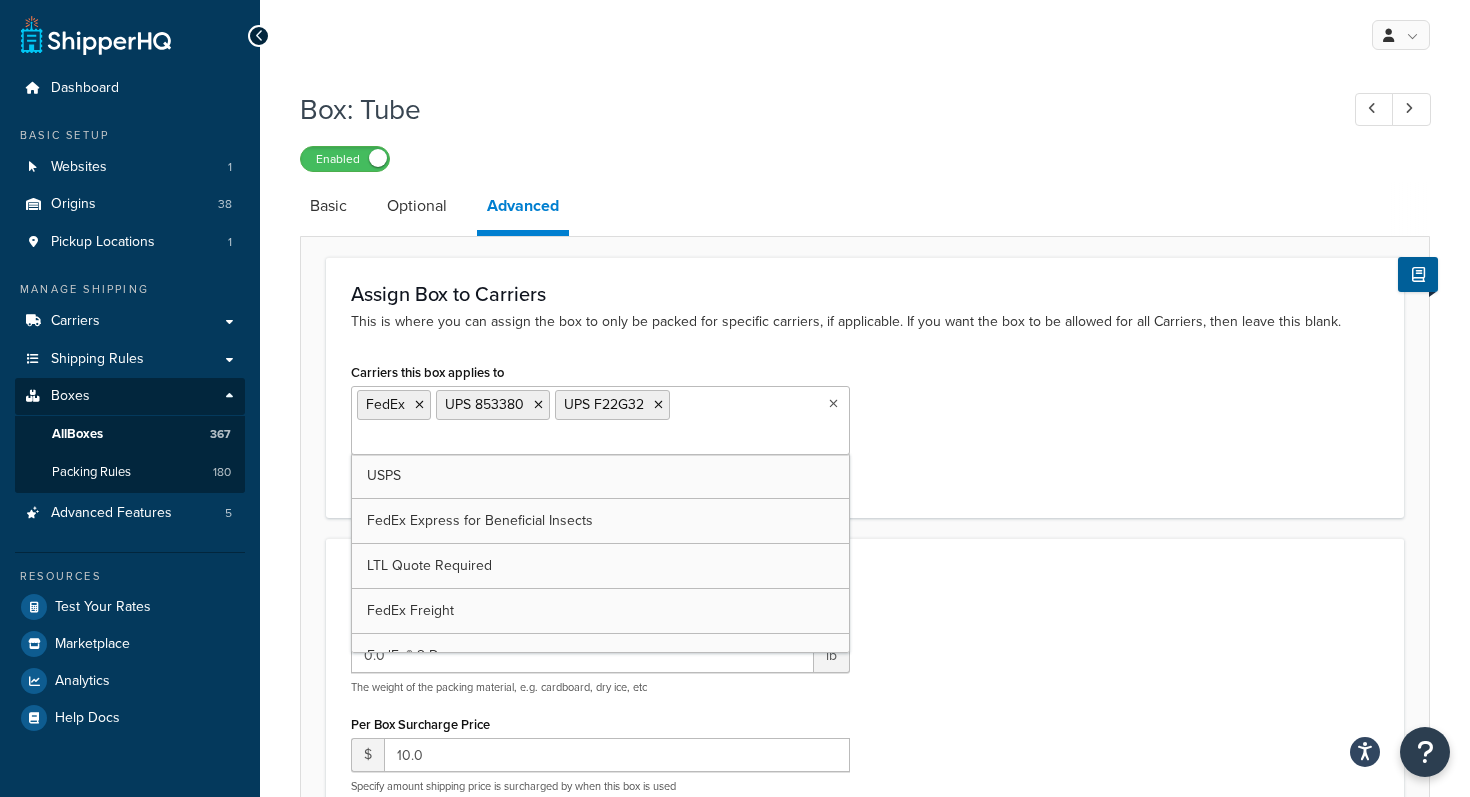click on "Basic   Optional   Advanced" at bounding box center [5250, 209] 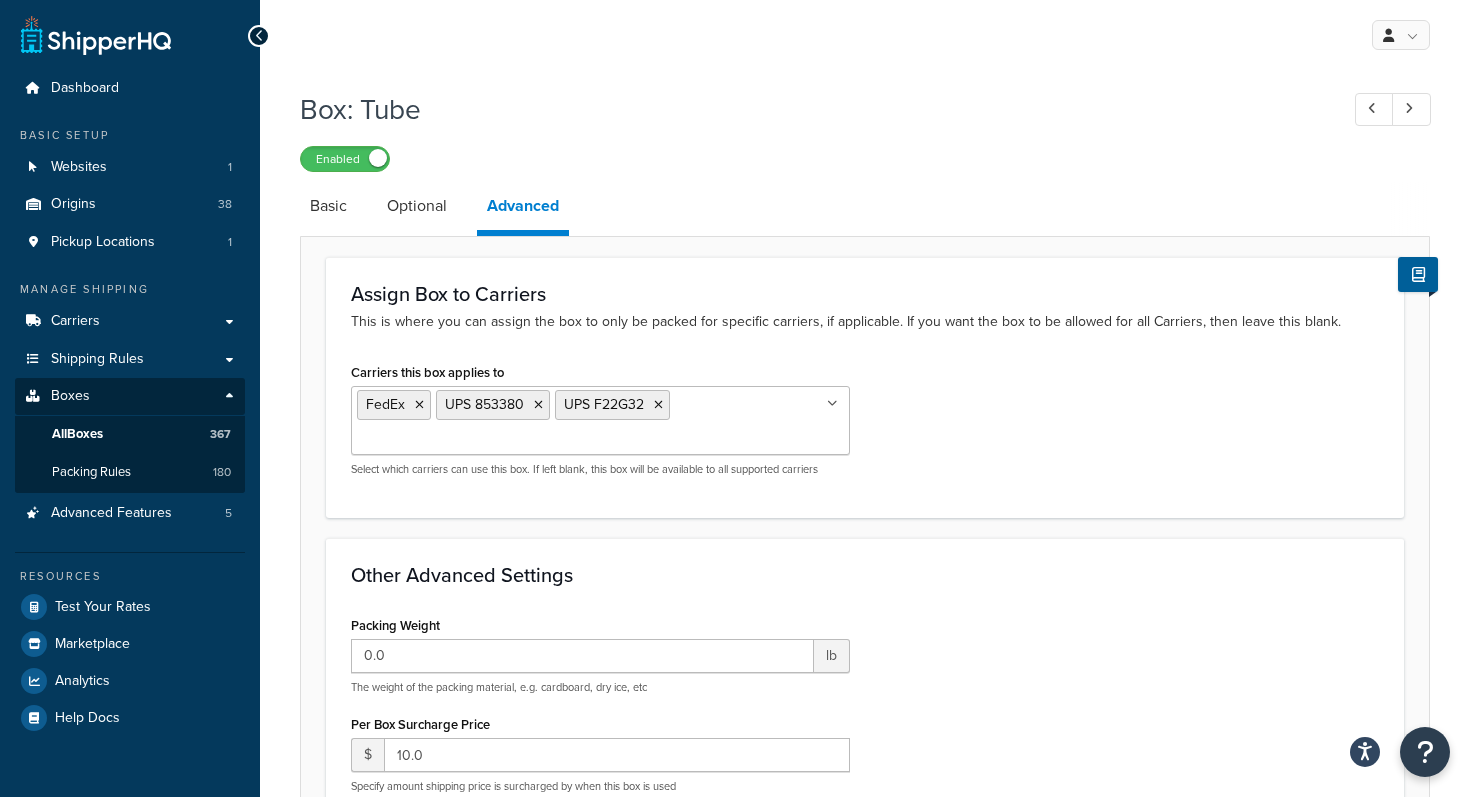 scroll, scrollTop: 0, scrollLeft: 0, axis: both 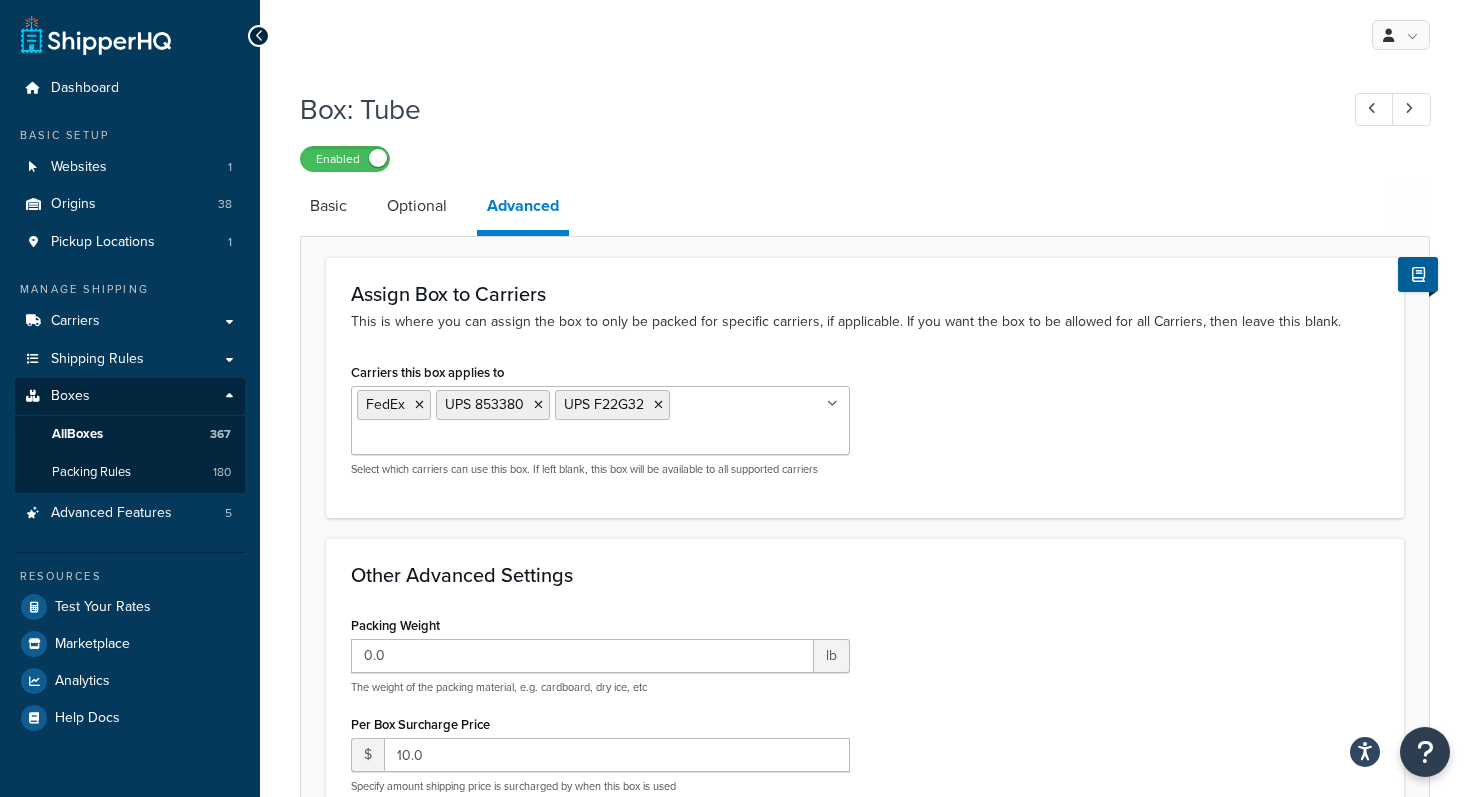 click on "Enabled" at bounding box center [865, 158] 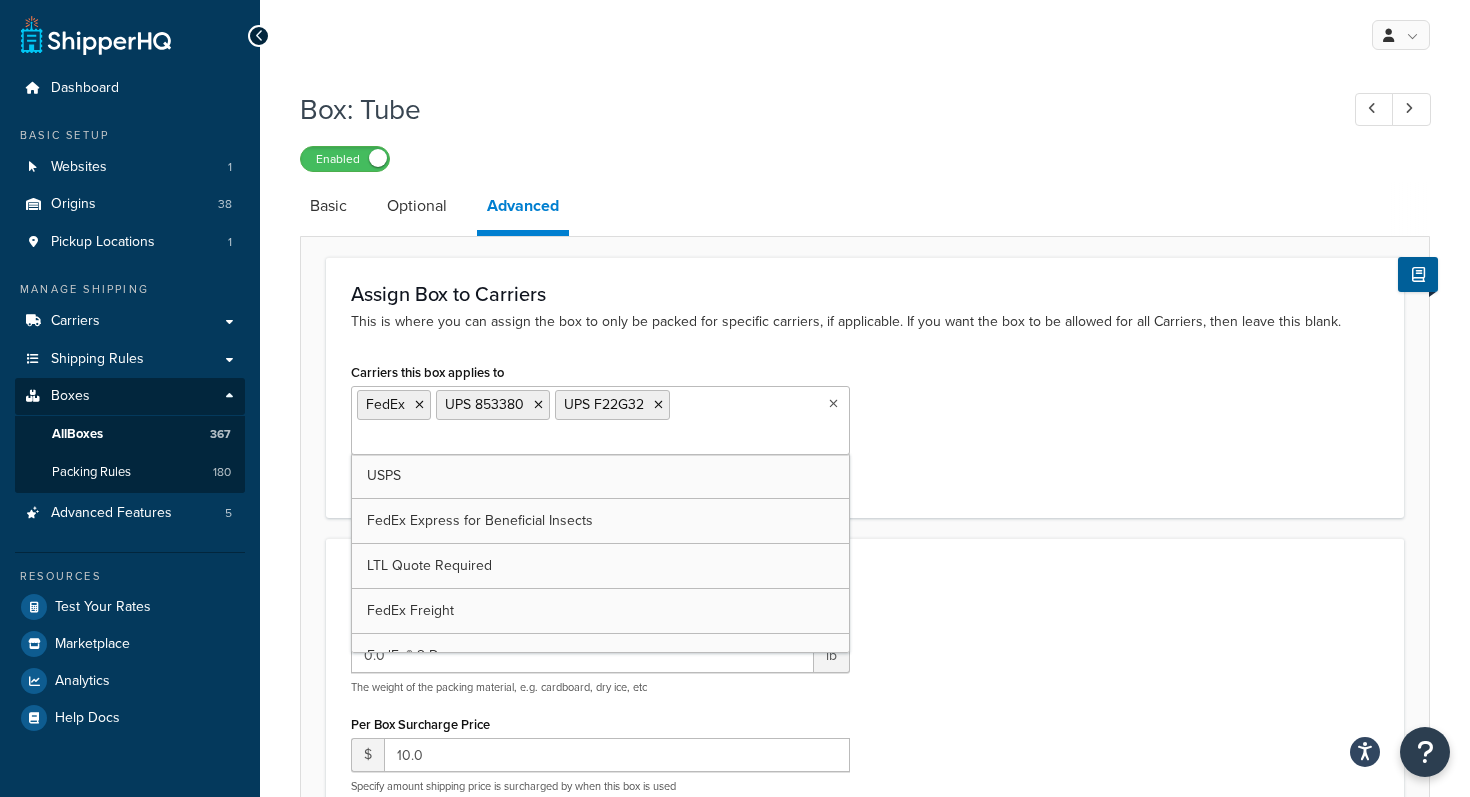 click on "FedEx   UPS 853380   UPS F22G32" at bounding box center (600, 420) 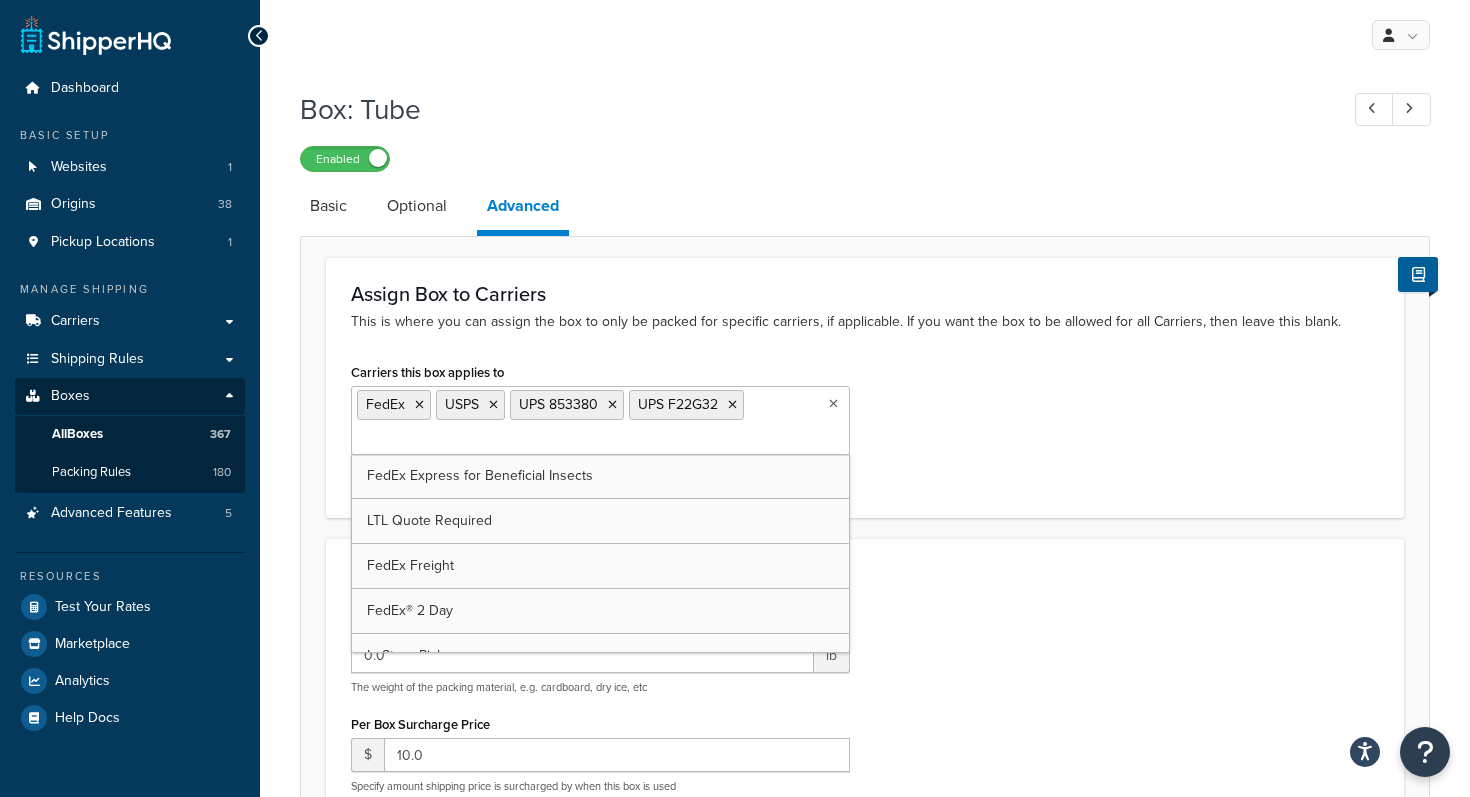 click on "Box: Tube" at bounding box center [809, 109] 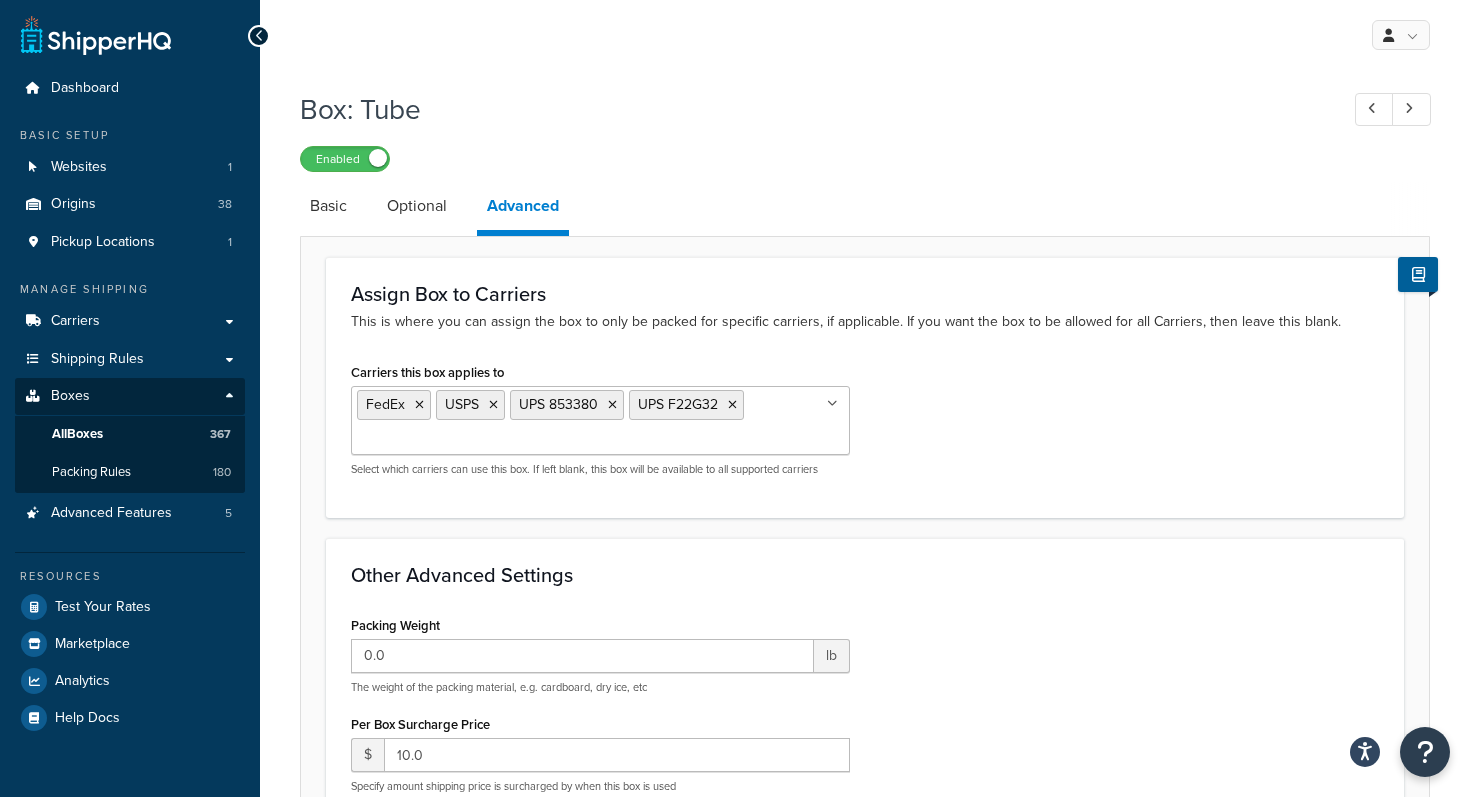 scroll, scrollTop: 449, scrollLeft: 0, axis: vertical 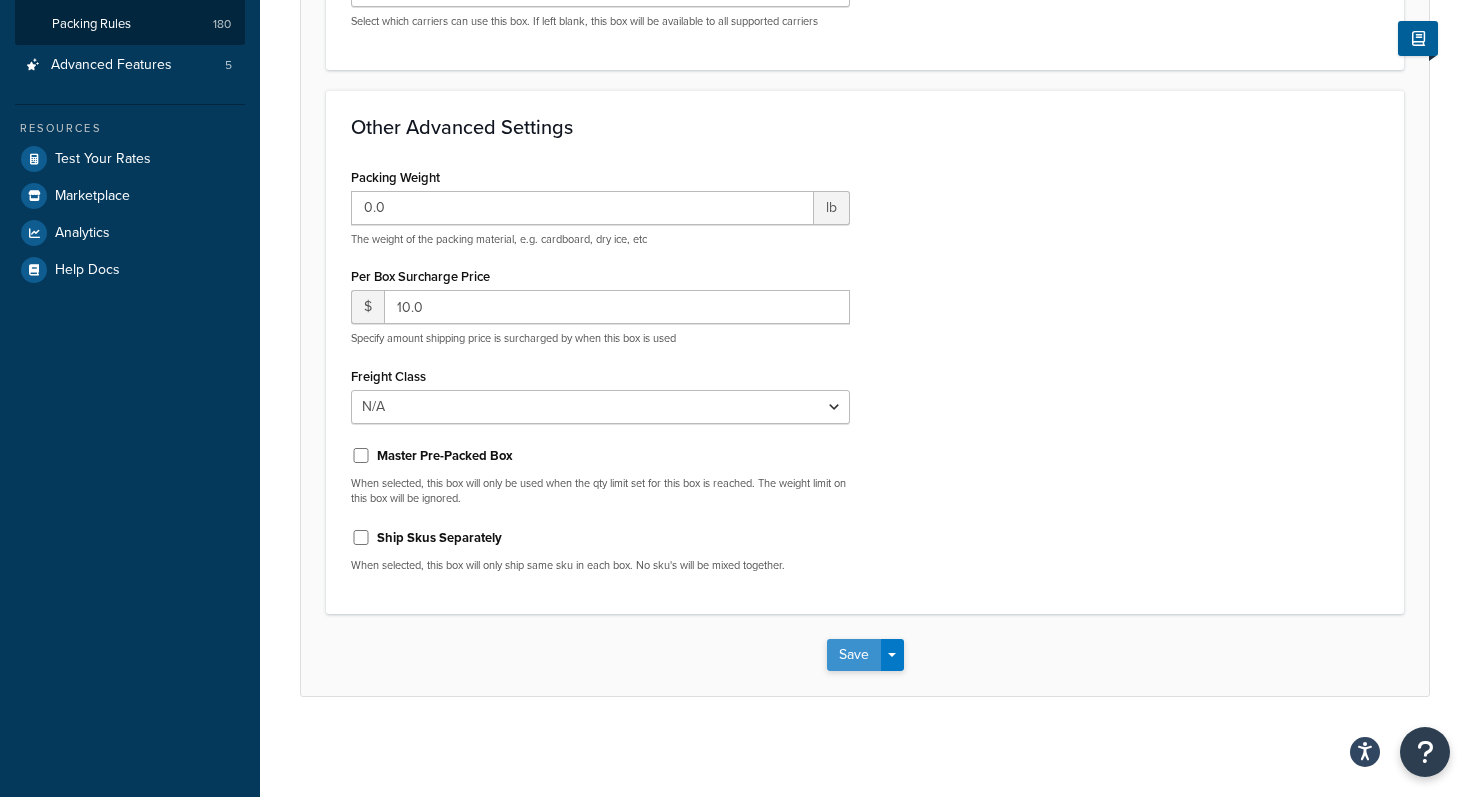 click on "Save" at bounding box center [854, 655] 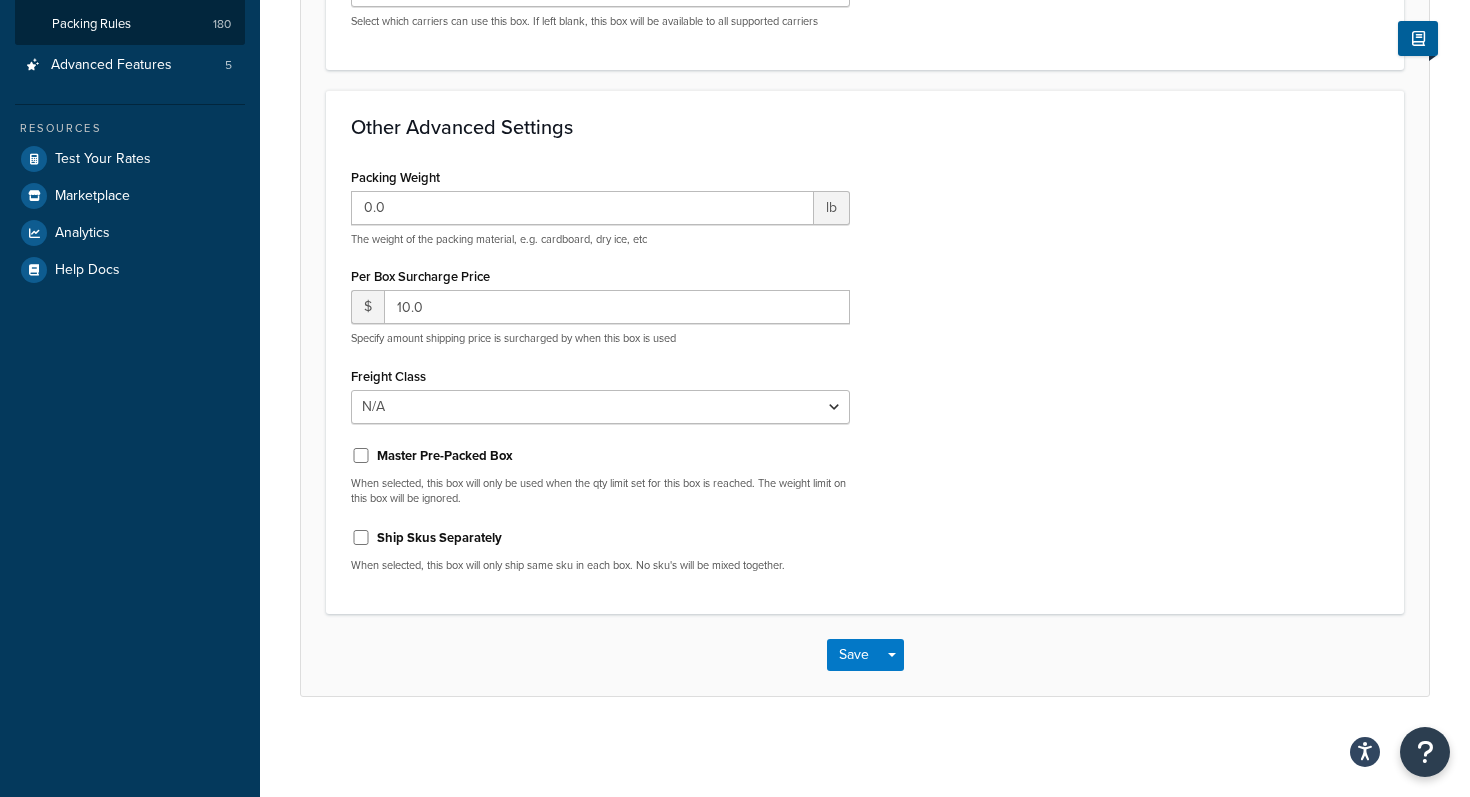 scroll, scrollTop: 0, scrollLeft: 0, axis: both 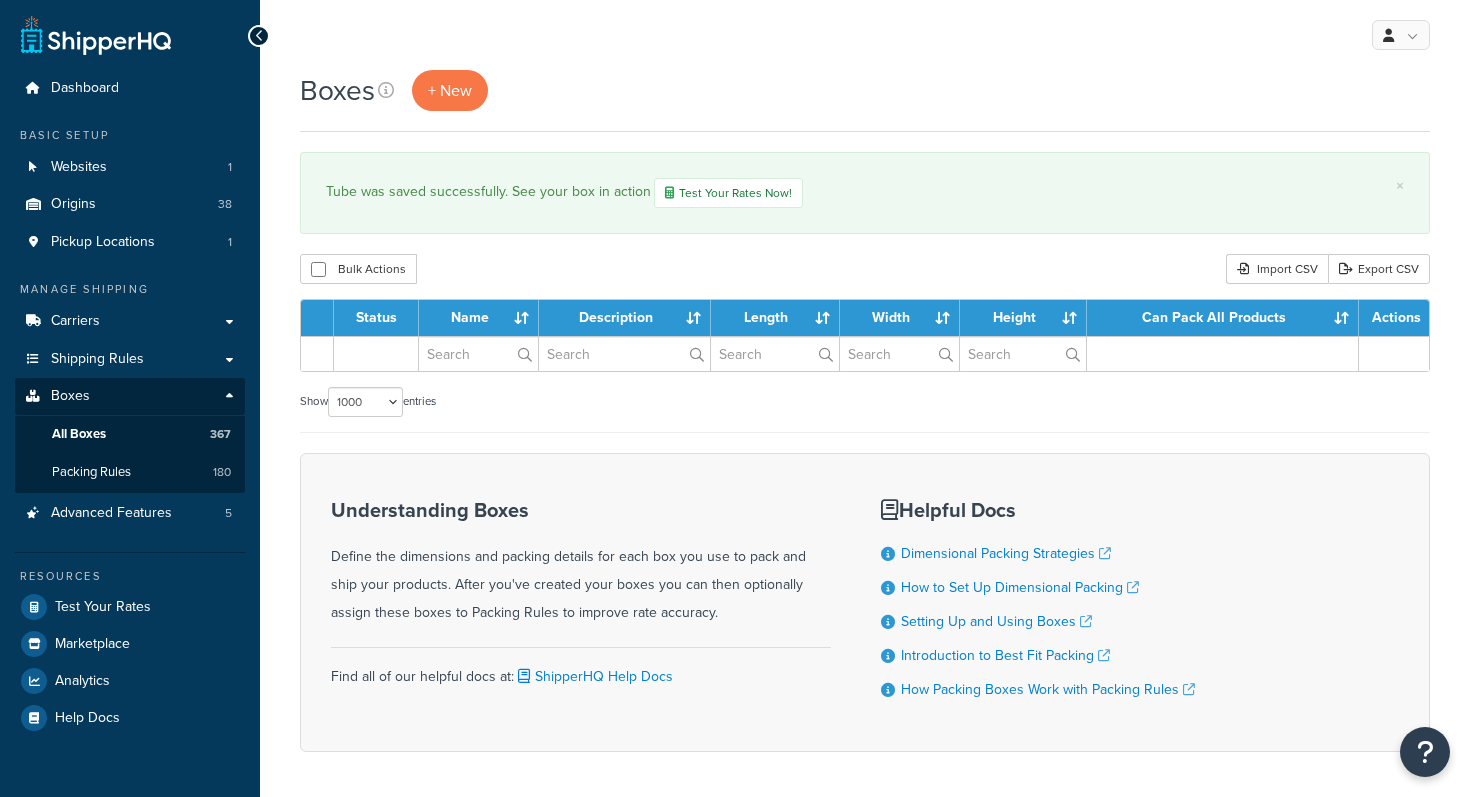 select on "1000" 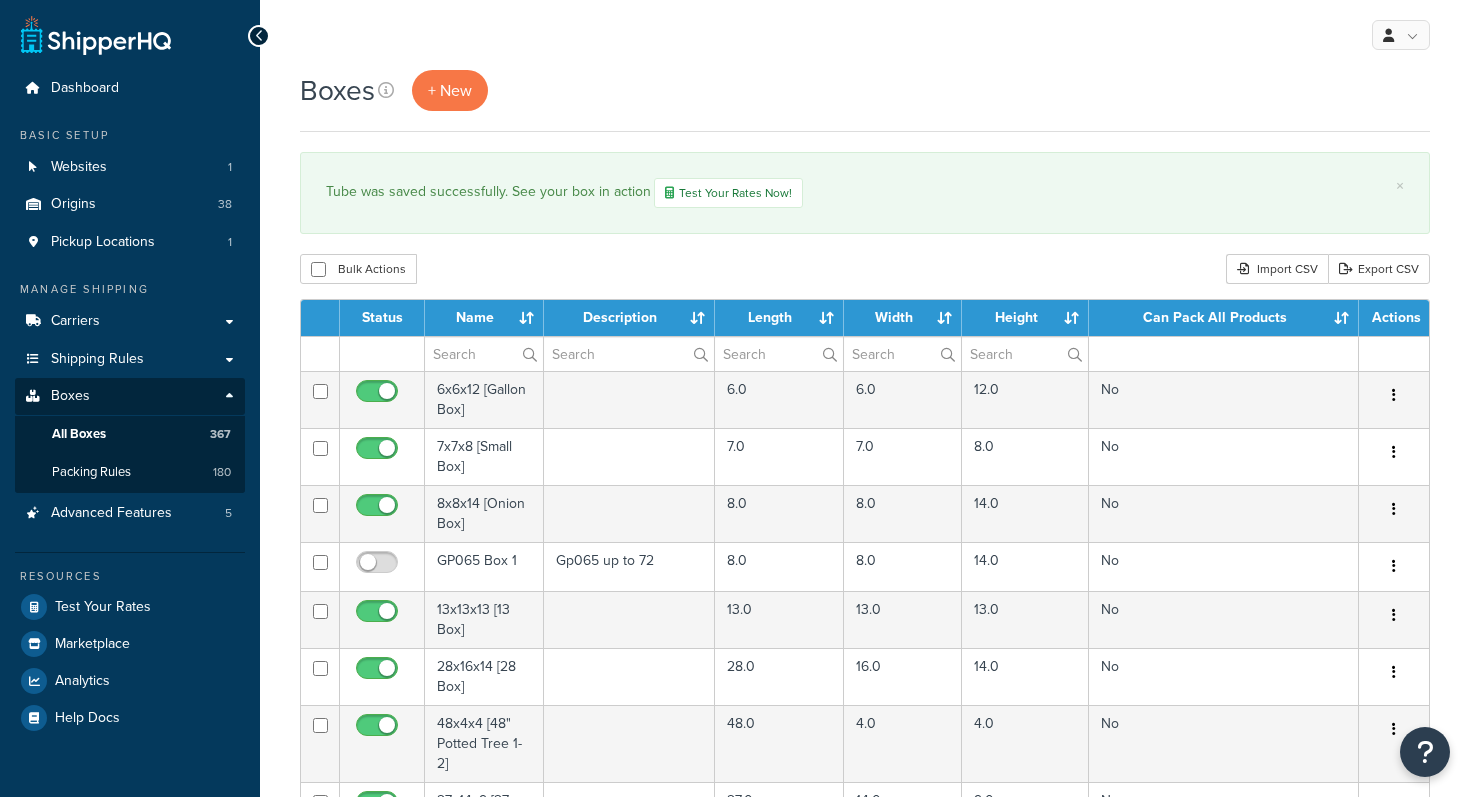 scroll, scrollTop: 0, scrollLeft: 0, axis: both 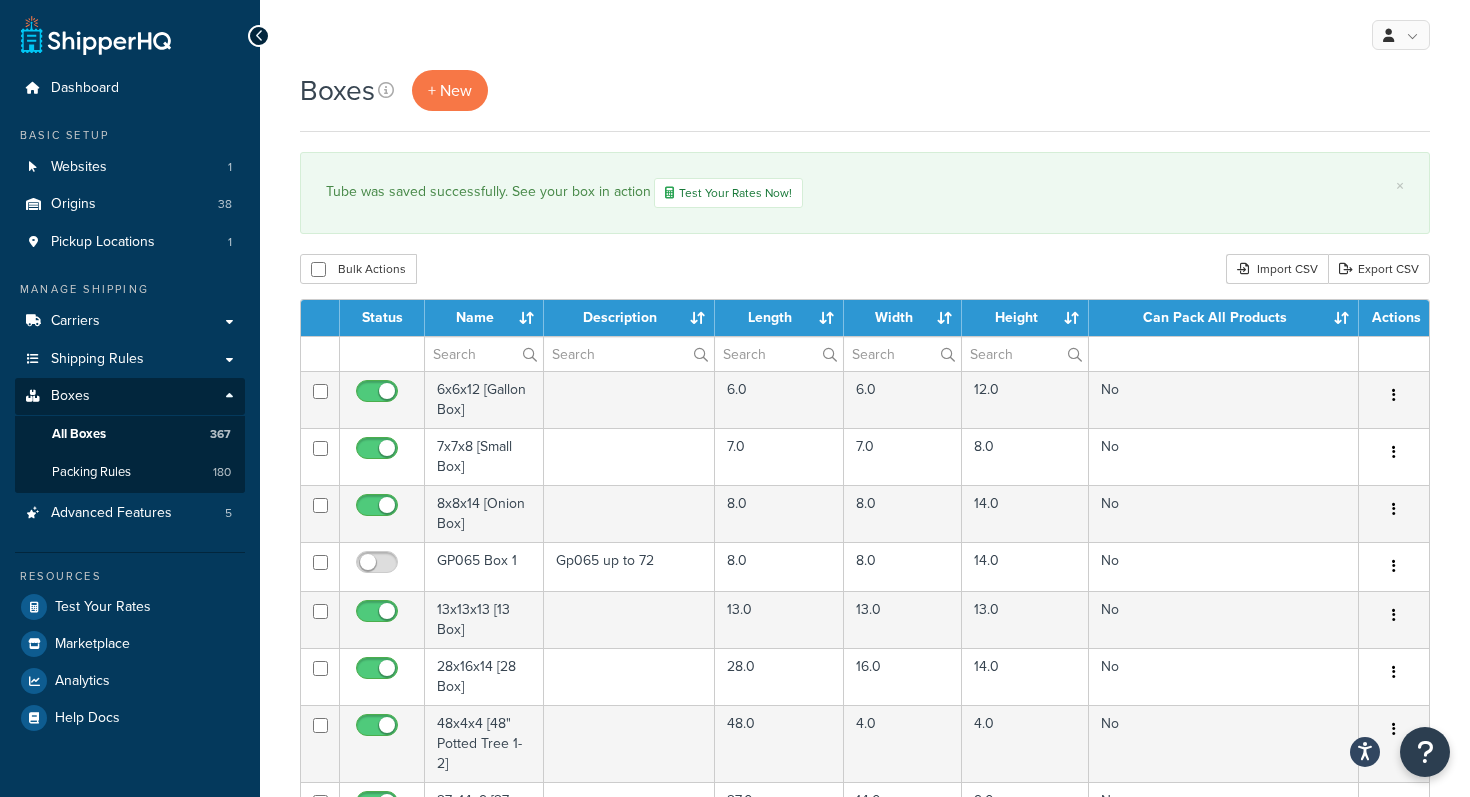 click on "Bulk Actions
Duplicate
Delete
Import CSV
Export CSV" at bounding box center (865, 269) 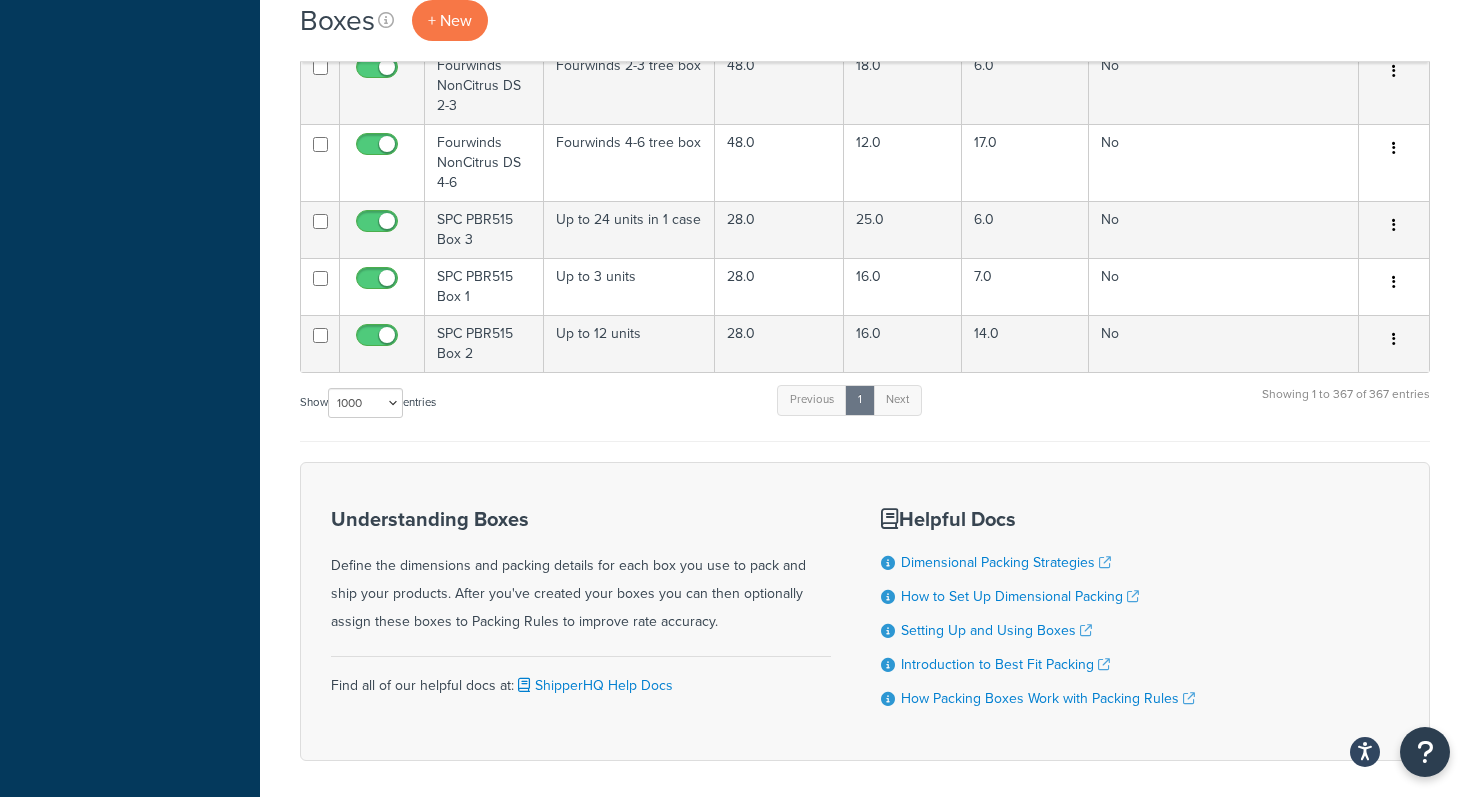 scroll, scrollTop: 2147, scrollLeft: 0, axis: vertical 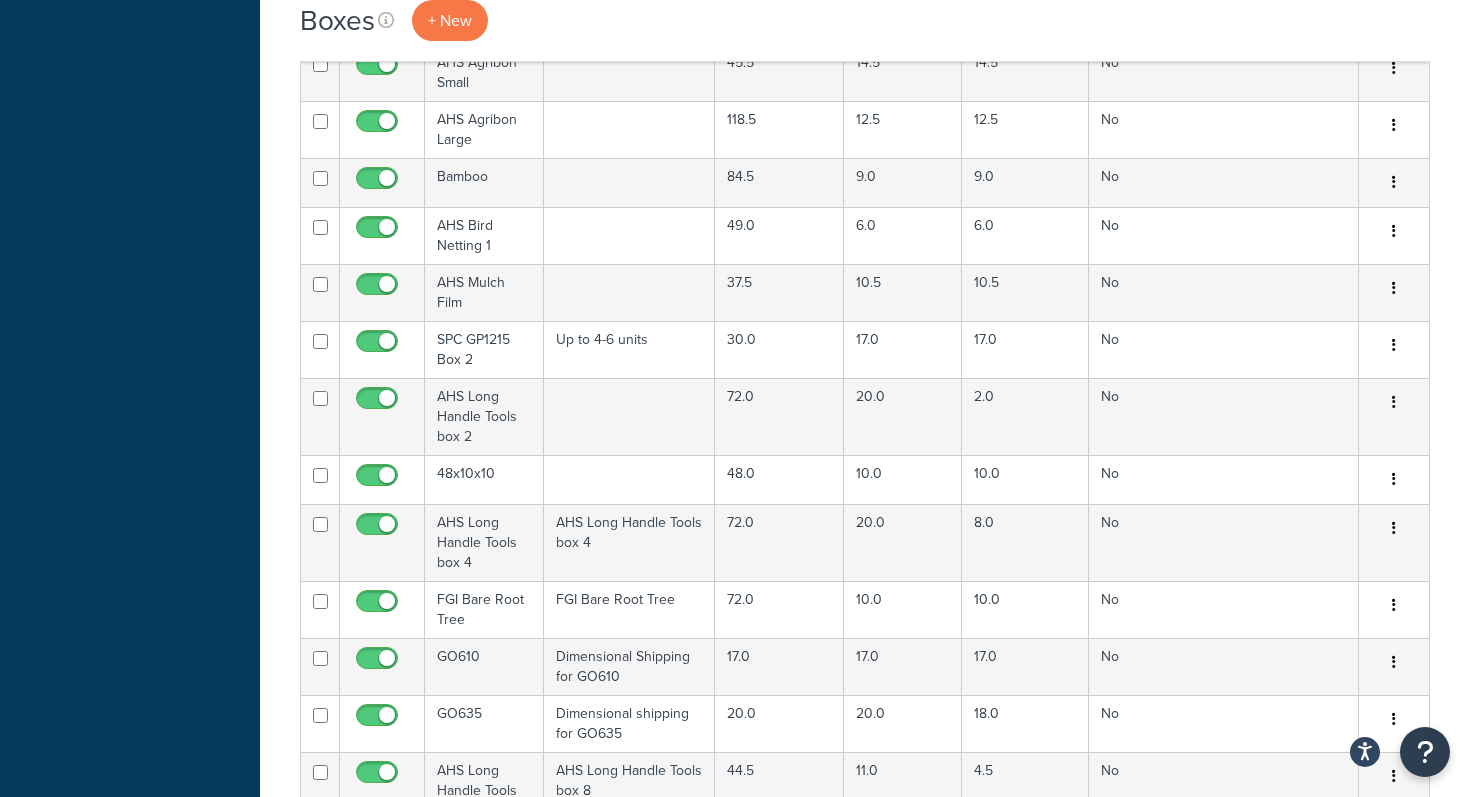 click on "Boxes
+ New
×
Tube was saved successfully. See your box in action   Test Your Rates Now!
Bulk Actions
Duplicate
Delete
Import CSV
Export CSV
Contact Us" at bounding box center (865, 9170) 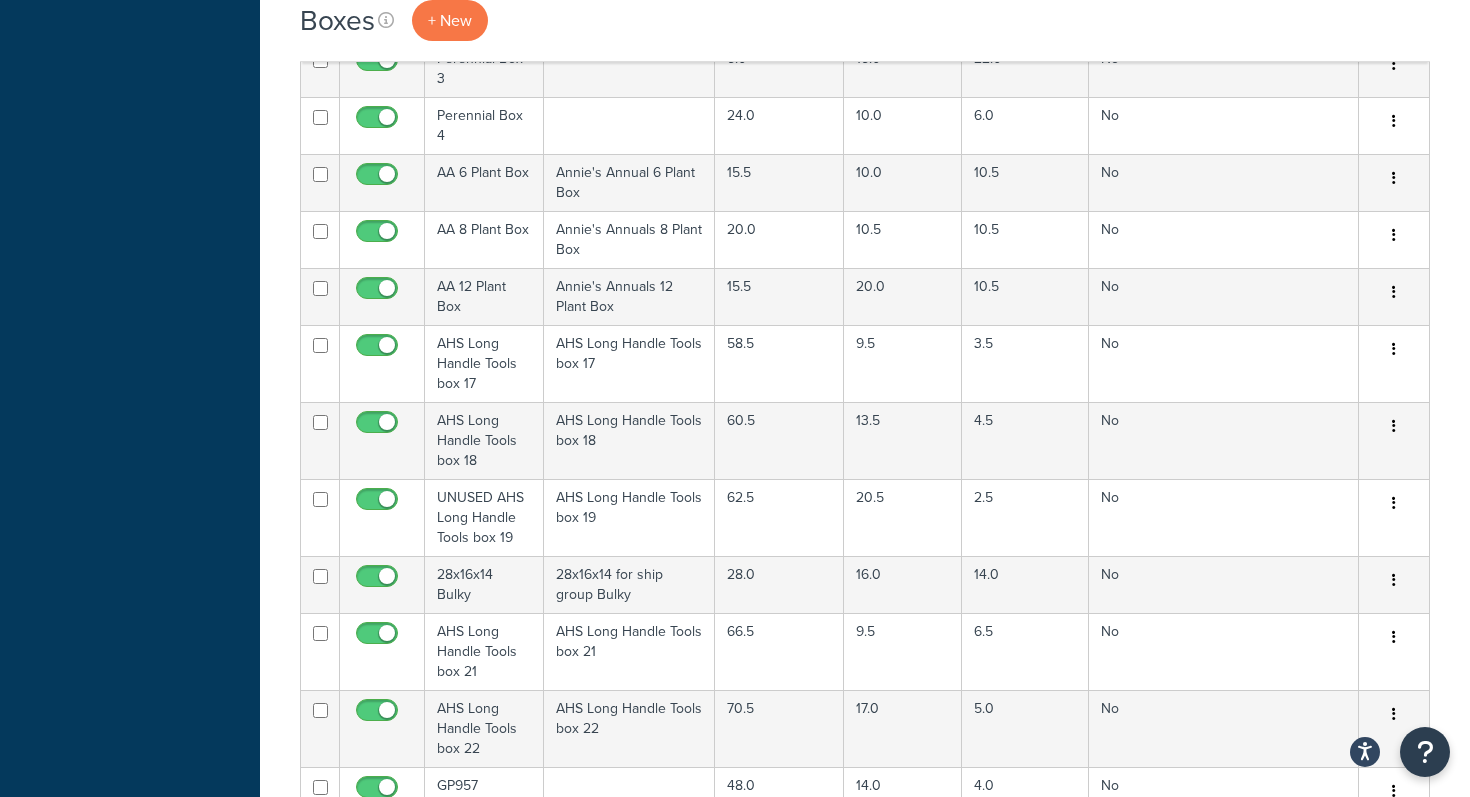 scroll, scrollTop: 0, scrollLeft: 0, axis: both 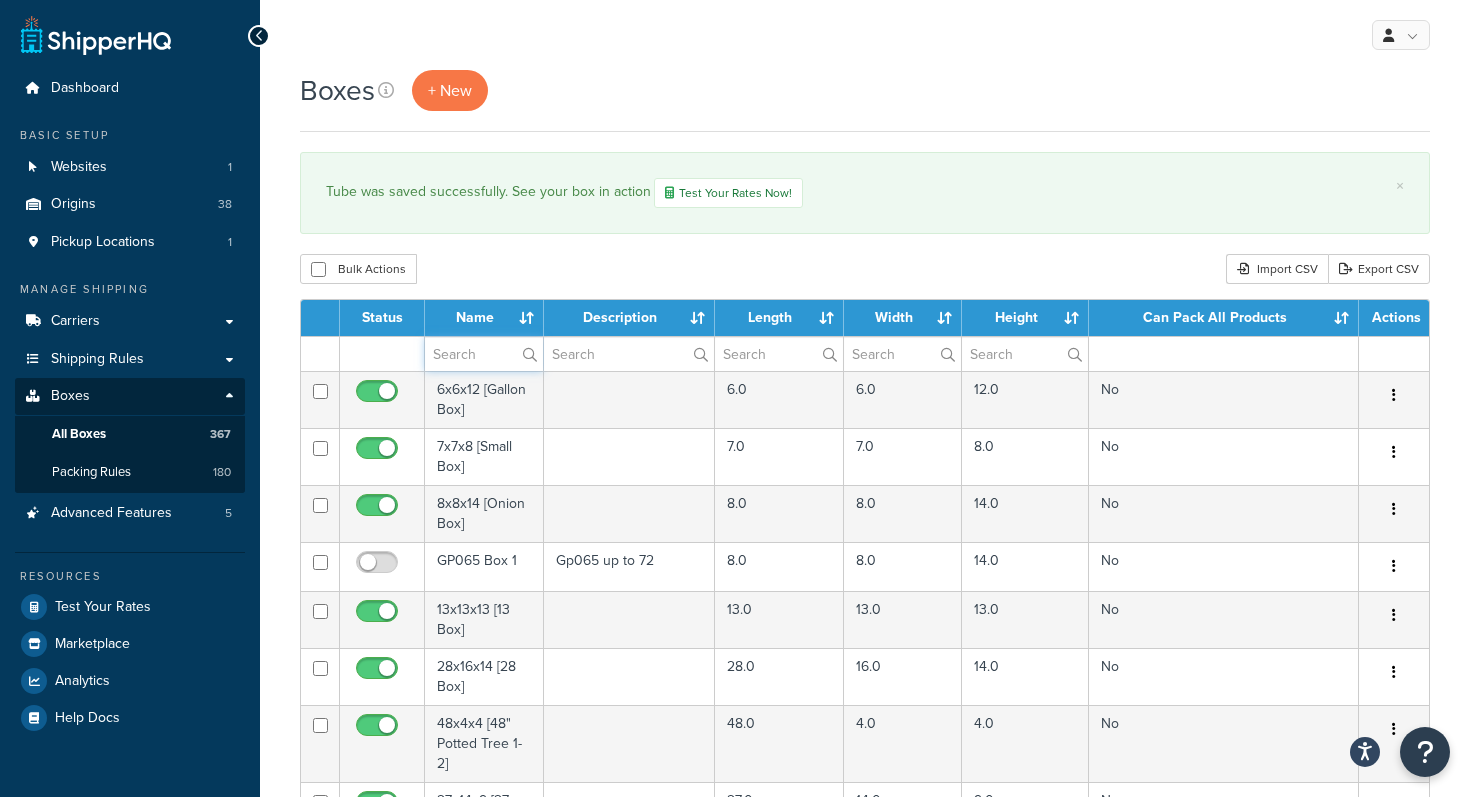 click at bounding box center [484, 354] 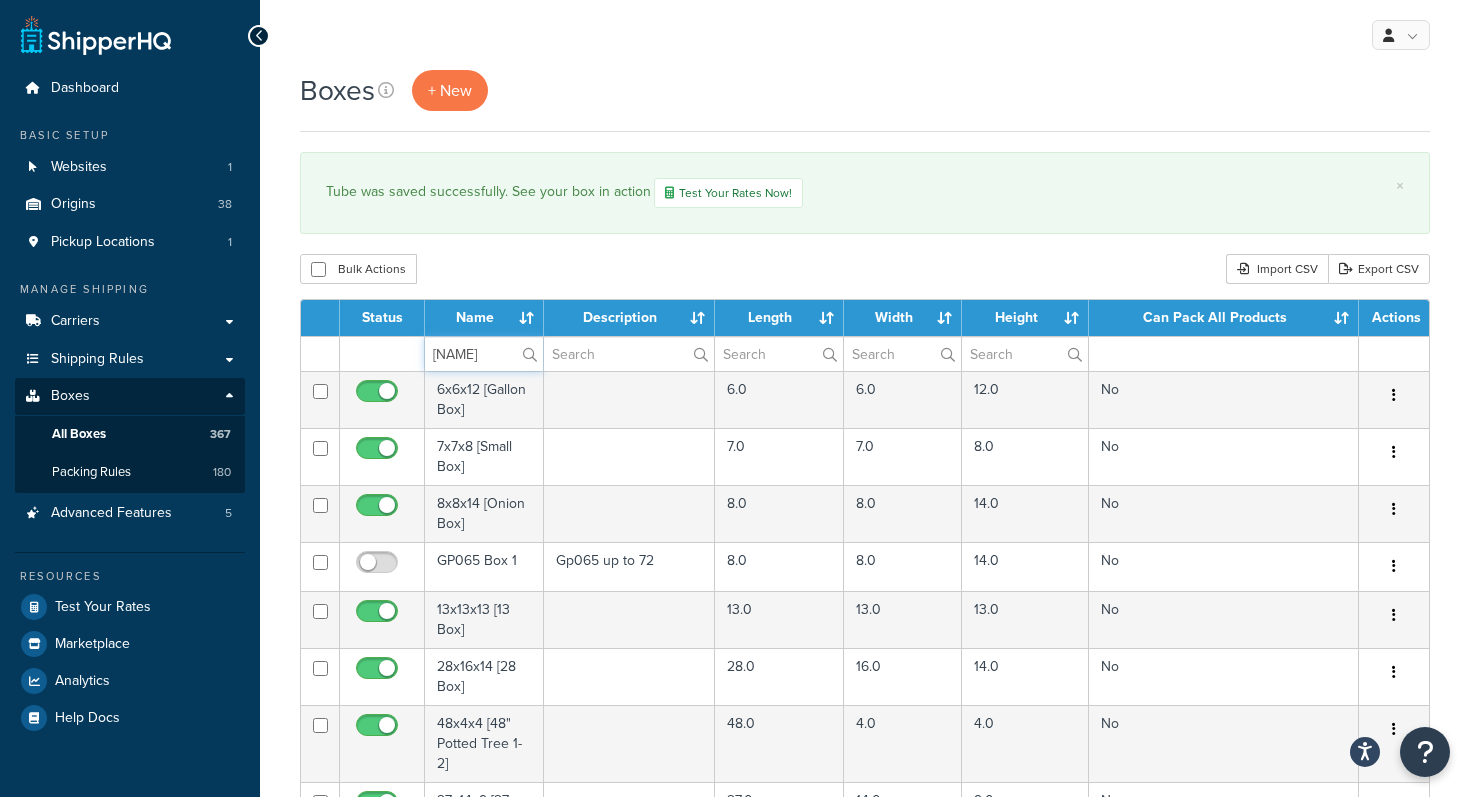 type on "[NAME]" 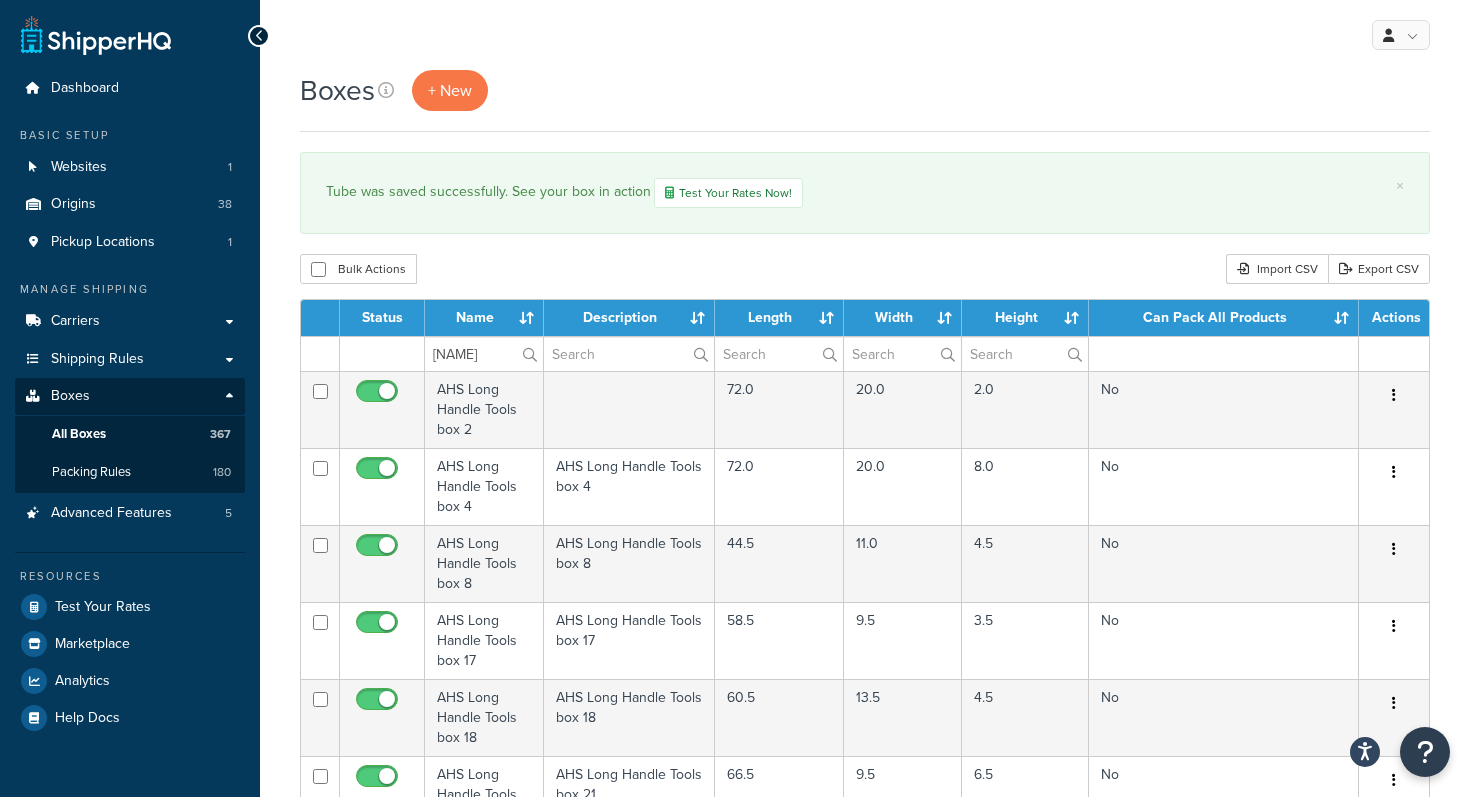 click on "Boxes
+ New
×
Tube was saved successfully. See your box in action   Test Your Rates Now!
Bulk Actions
Duplicate
Delete
Import CSV
Export CSV
Contact Us" at bounding box center (865, 1325) 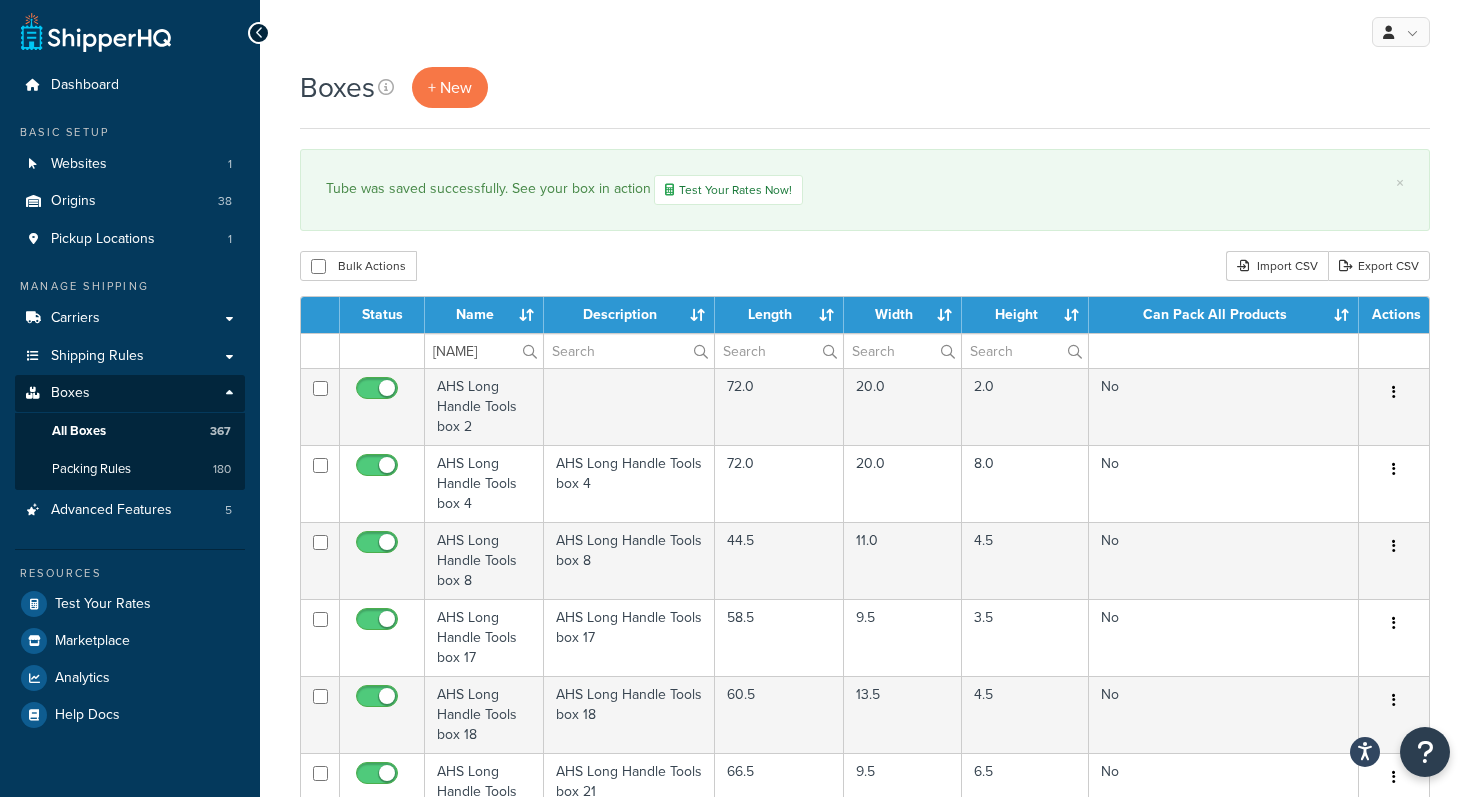 scroll, scrollTop: 0, scrollLeft: 0, axis: both 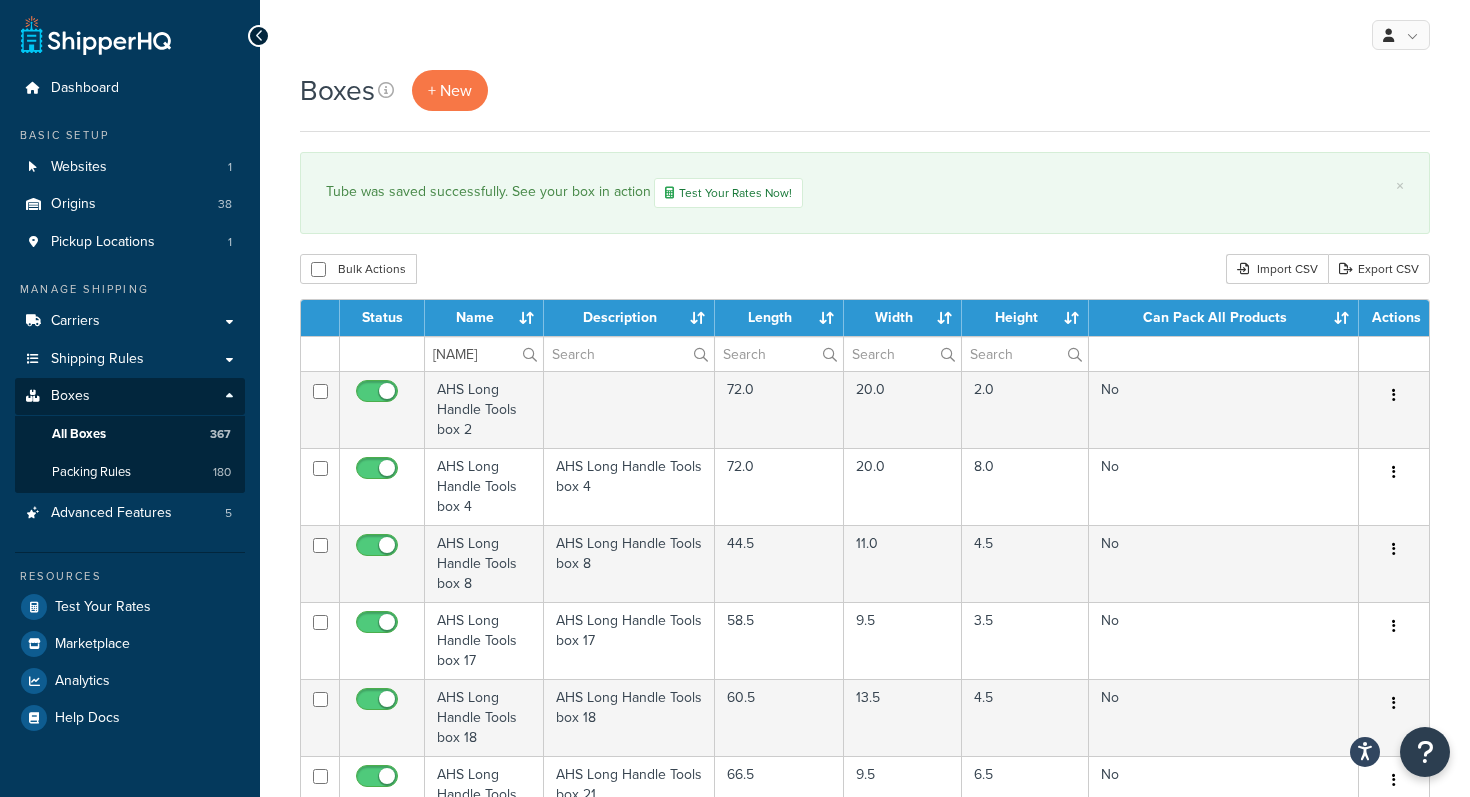 click on "Boxes
+ New" at bounding box center (865, 90) 